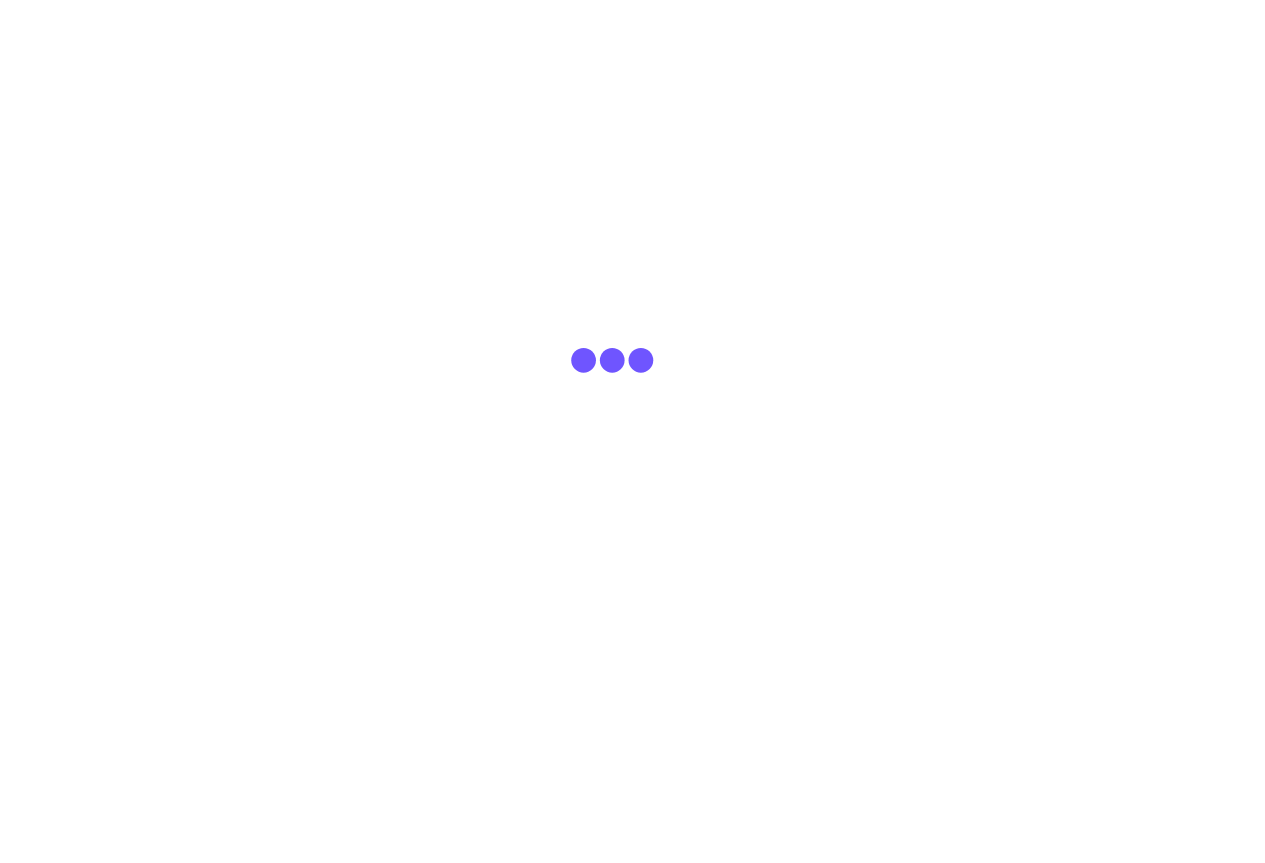 scroll, scrollTop: 0, scrollLeft: 0, axis: both 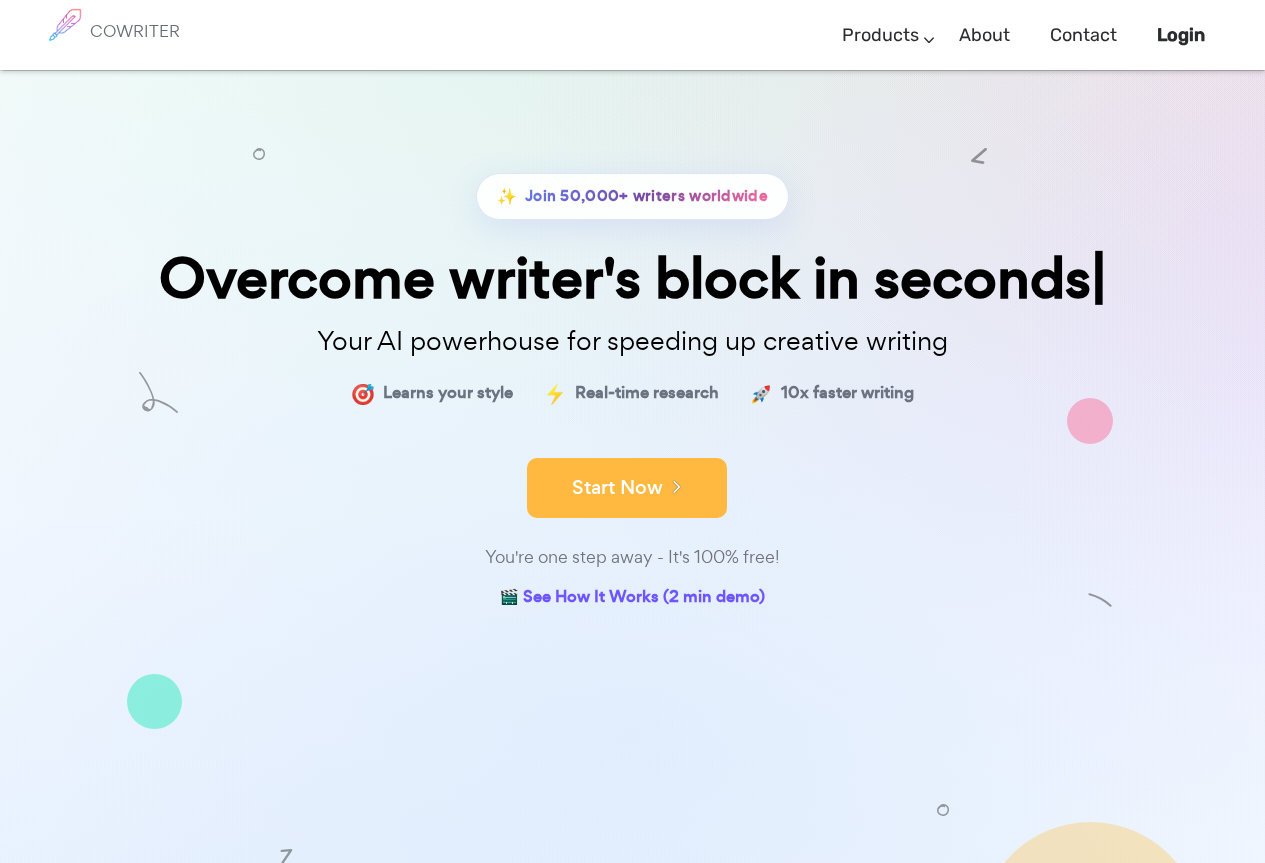 click on "Start Now" at bounding box center [627, 488] 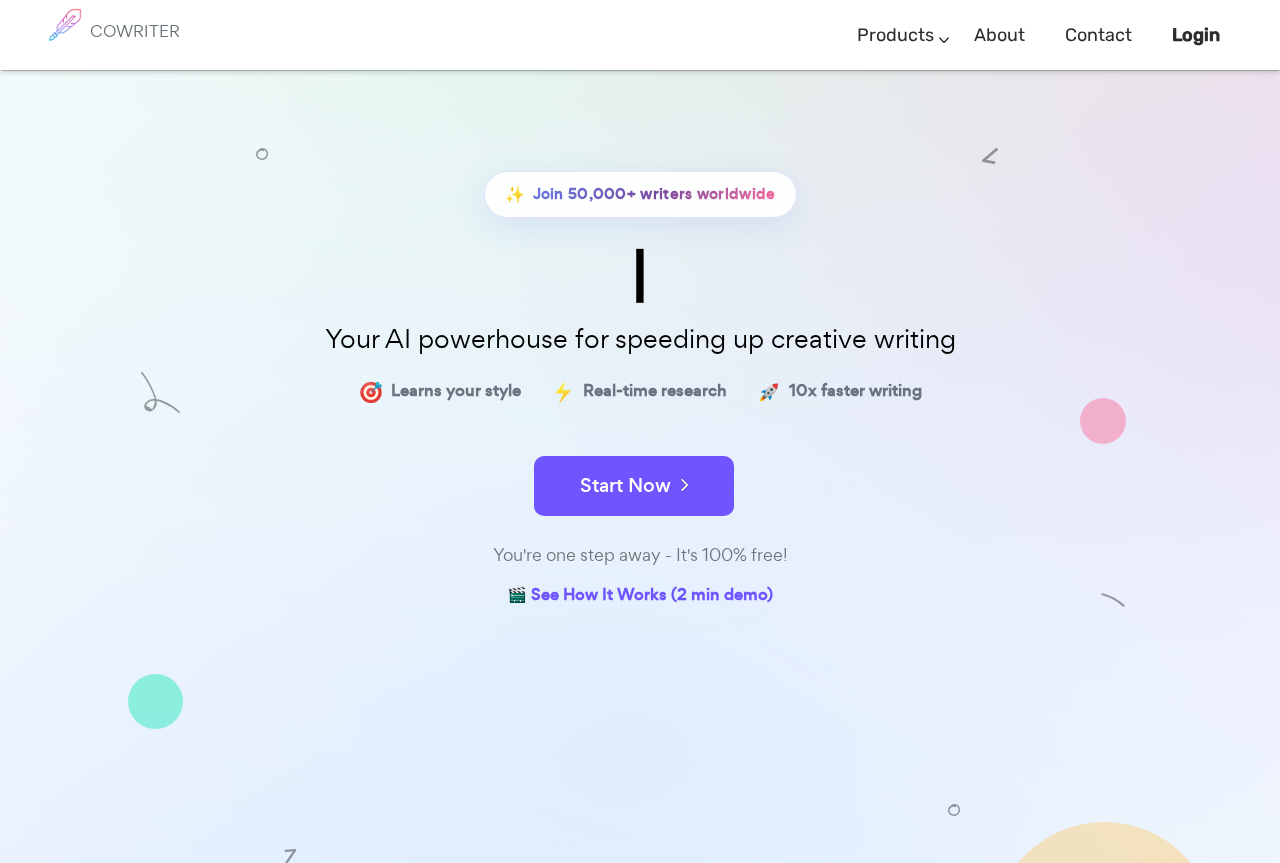 scroll, scrollTop: 0, scrollLeft: 0, axis: both 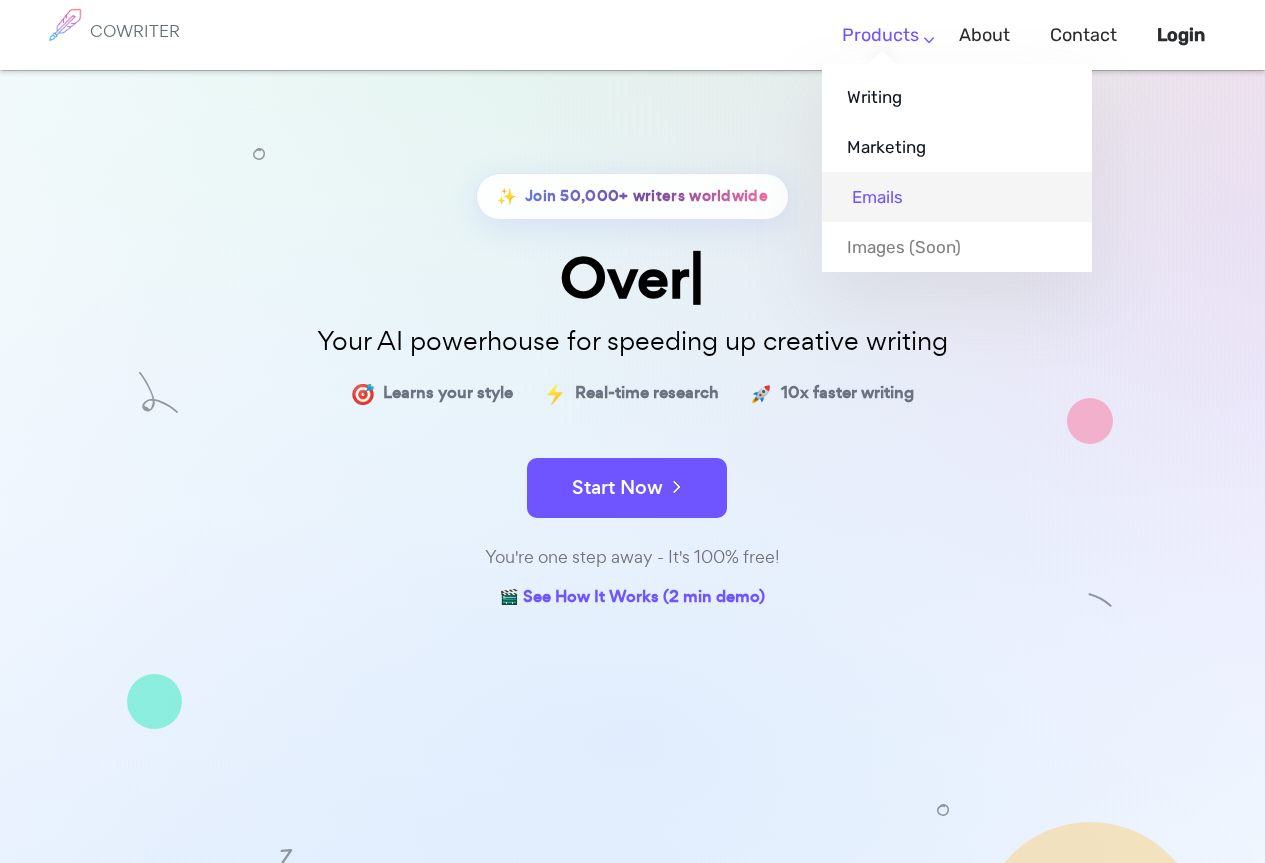 click on "Emails" at bounding box center (957, 197) 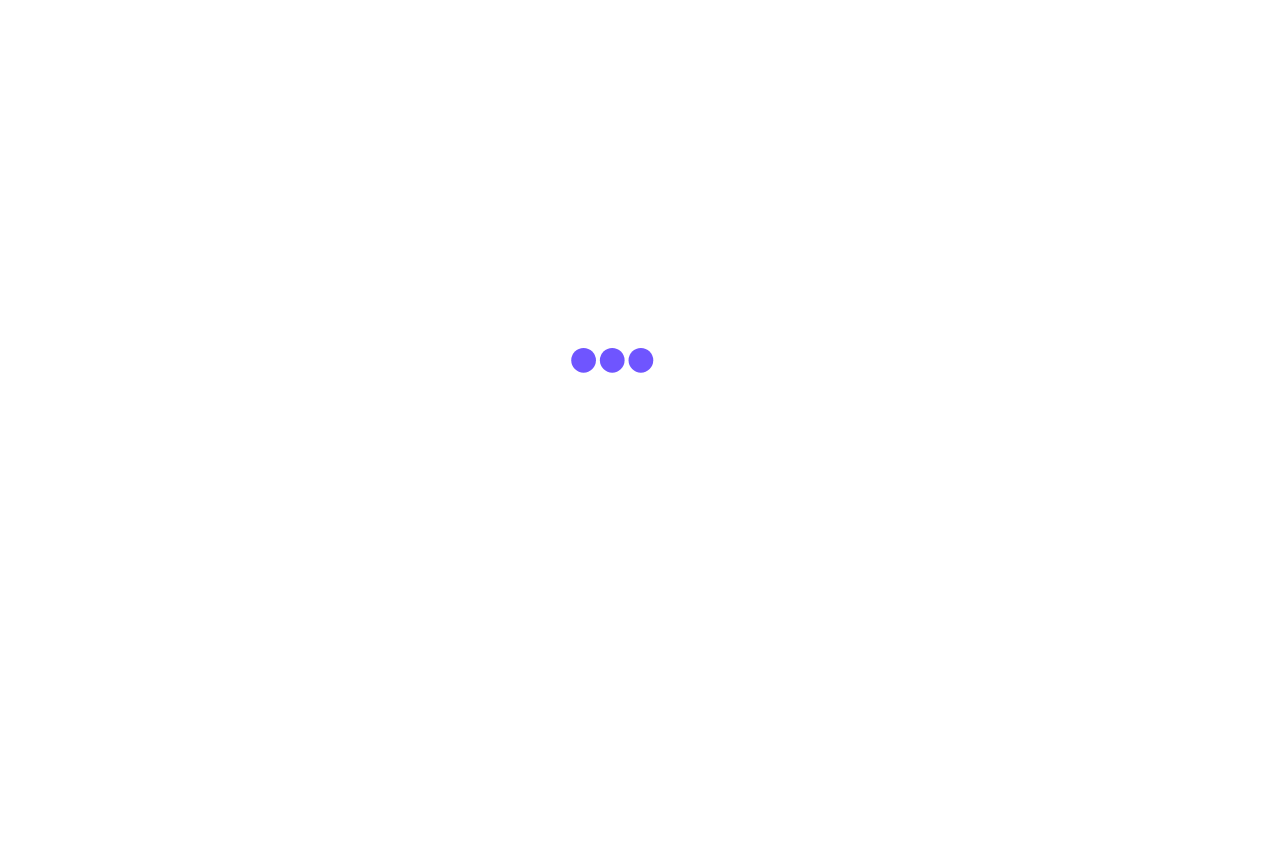 scroll, scrollTop: 0, scrollLeft: 0, axis: both 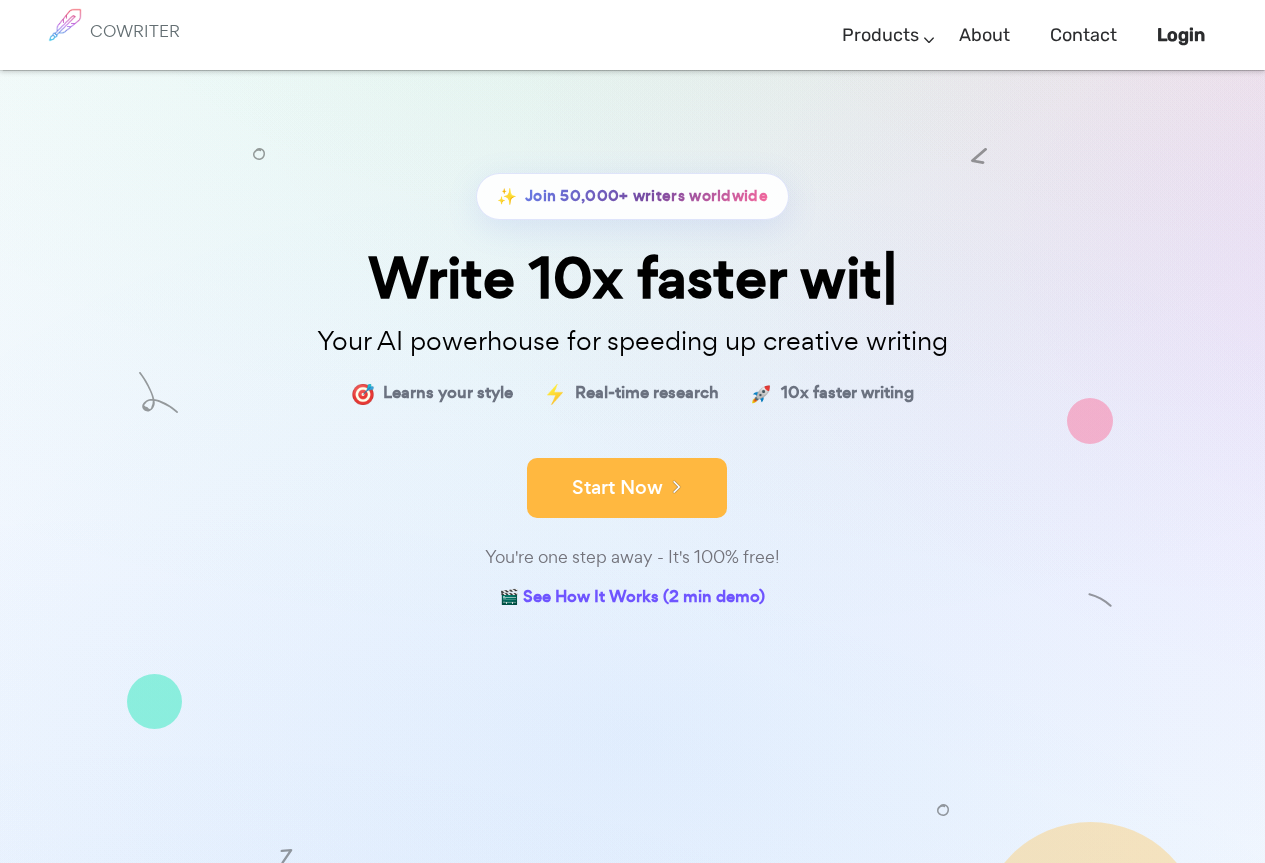 click on "Start Now" at bounding box center [627, 488] 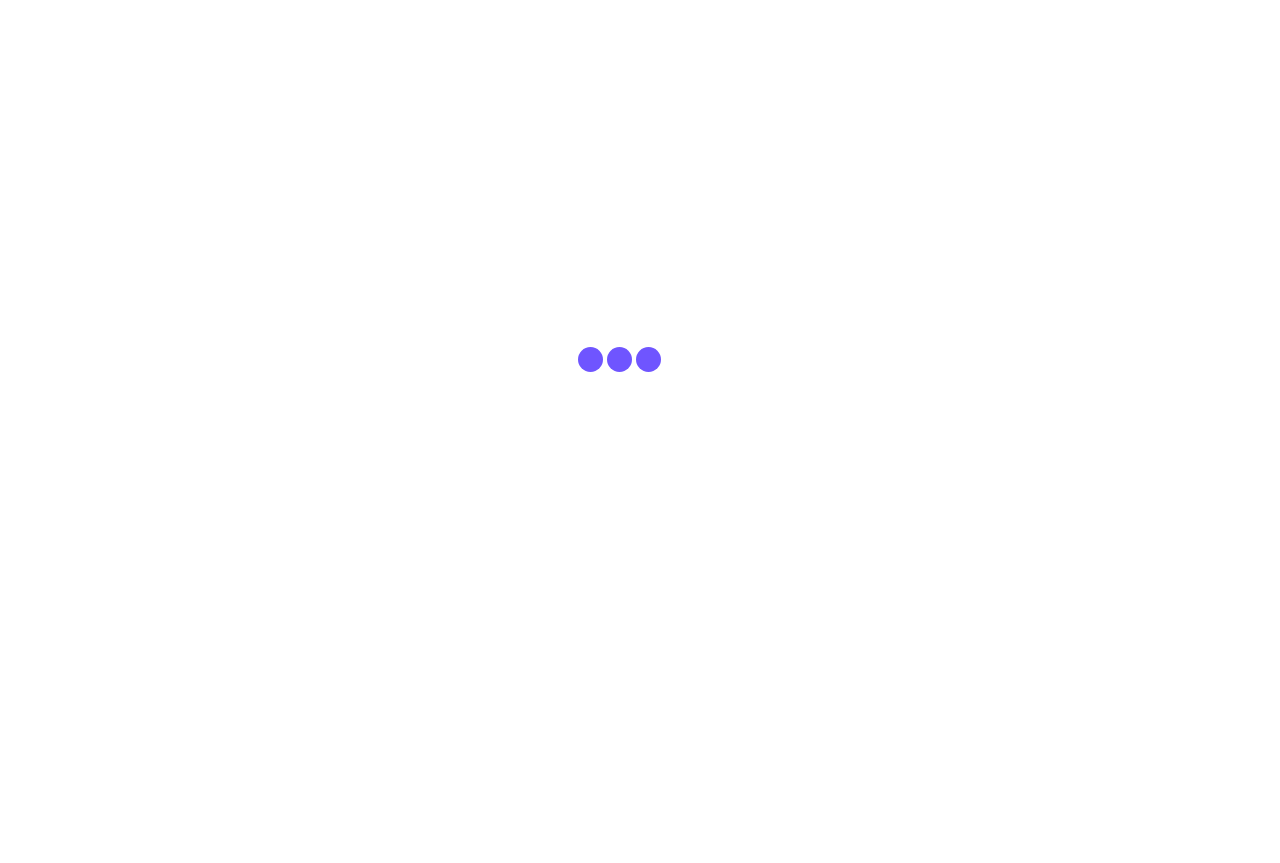 scroll, scrollTop: 0, scrollLeft: 0, axis: both 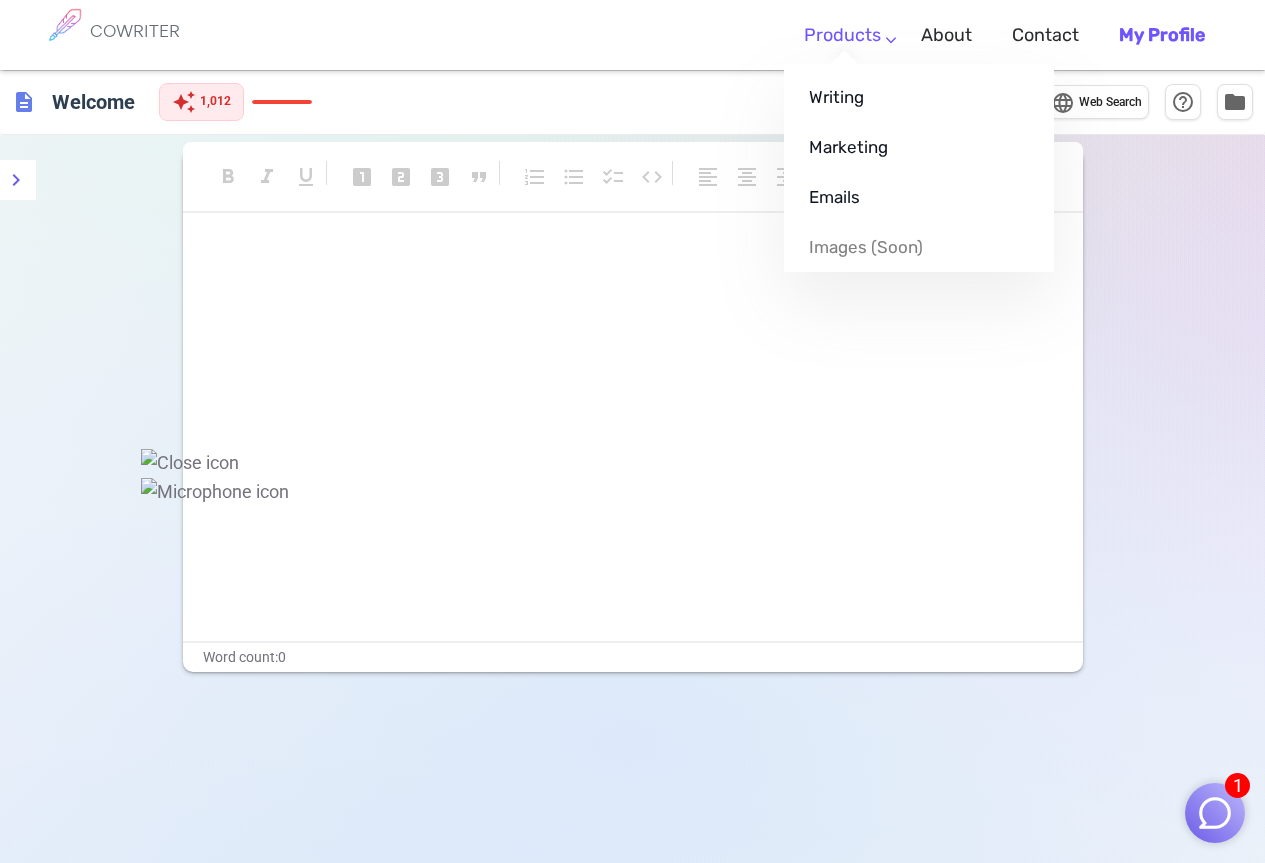 click on "Products Writing Marketing Emails Images (soon)" at bounding box center [842, 35] 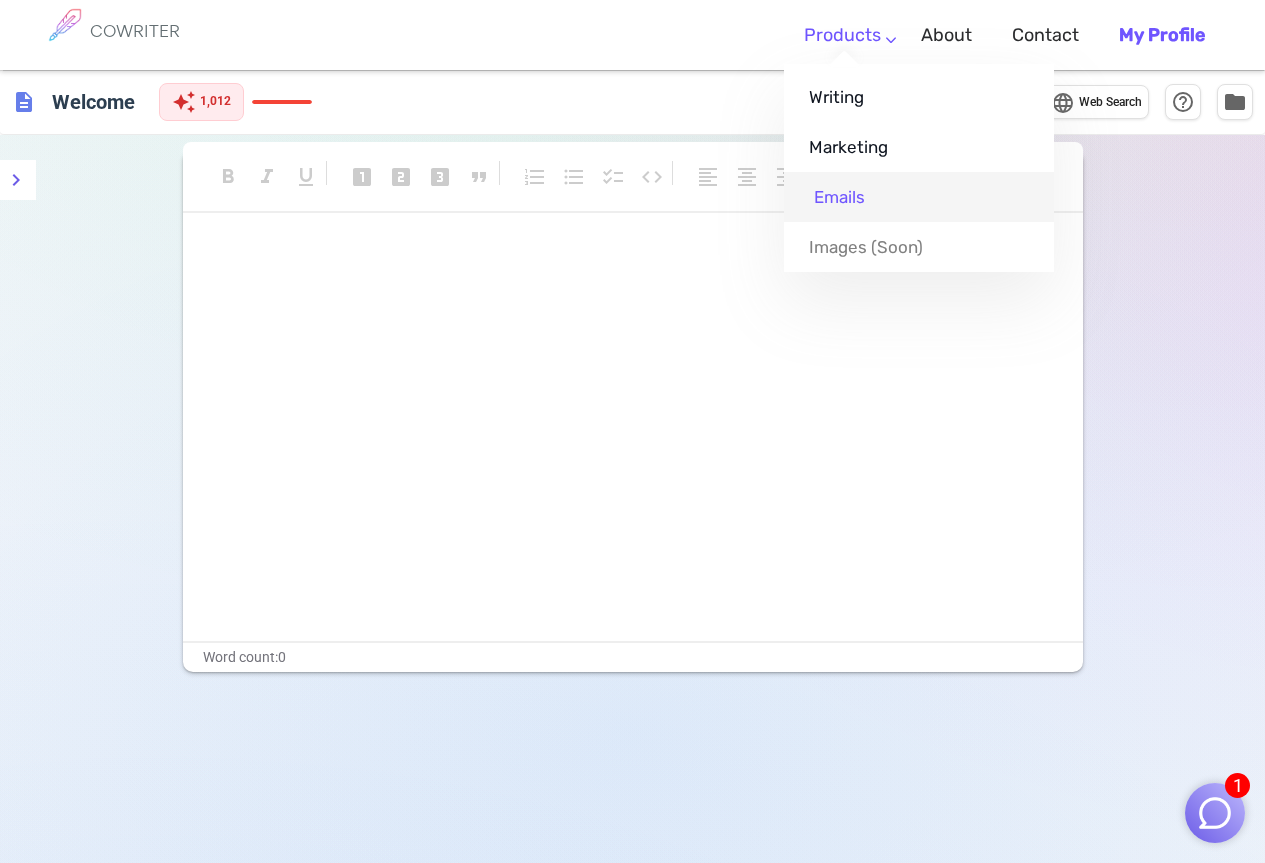 click on "Emails" at bounding box center [919, 197] 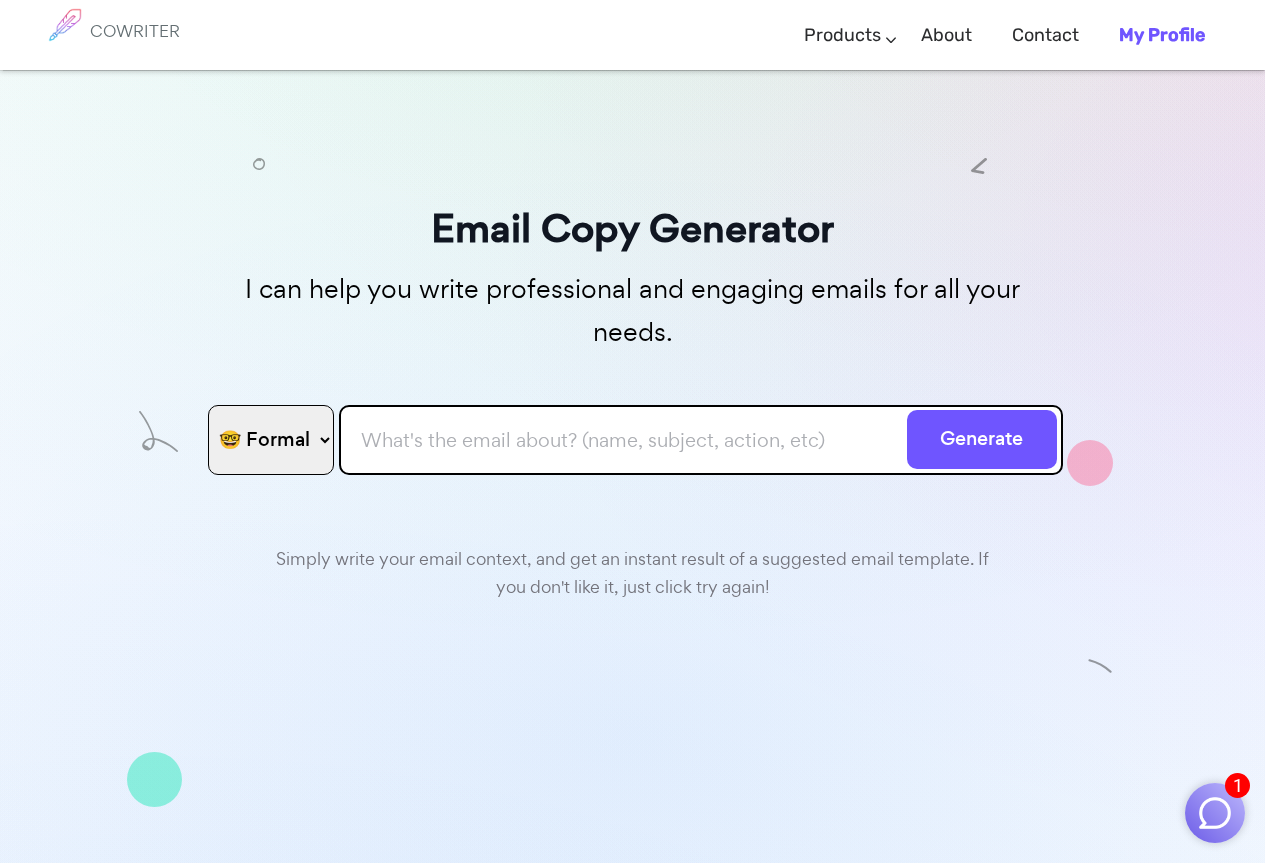 click at bounding box center [701, 440] 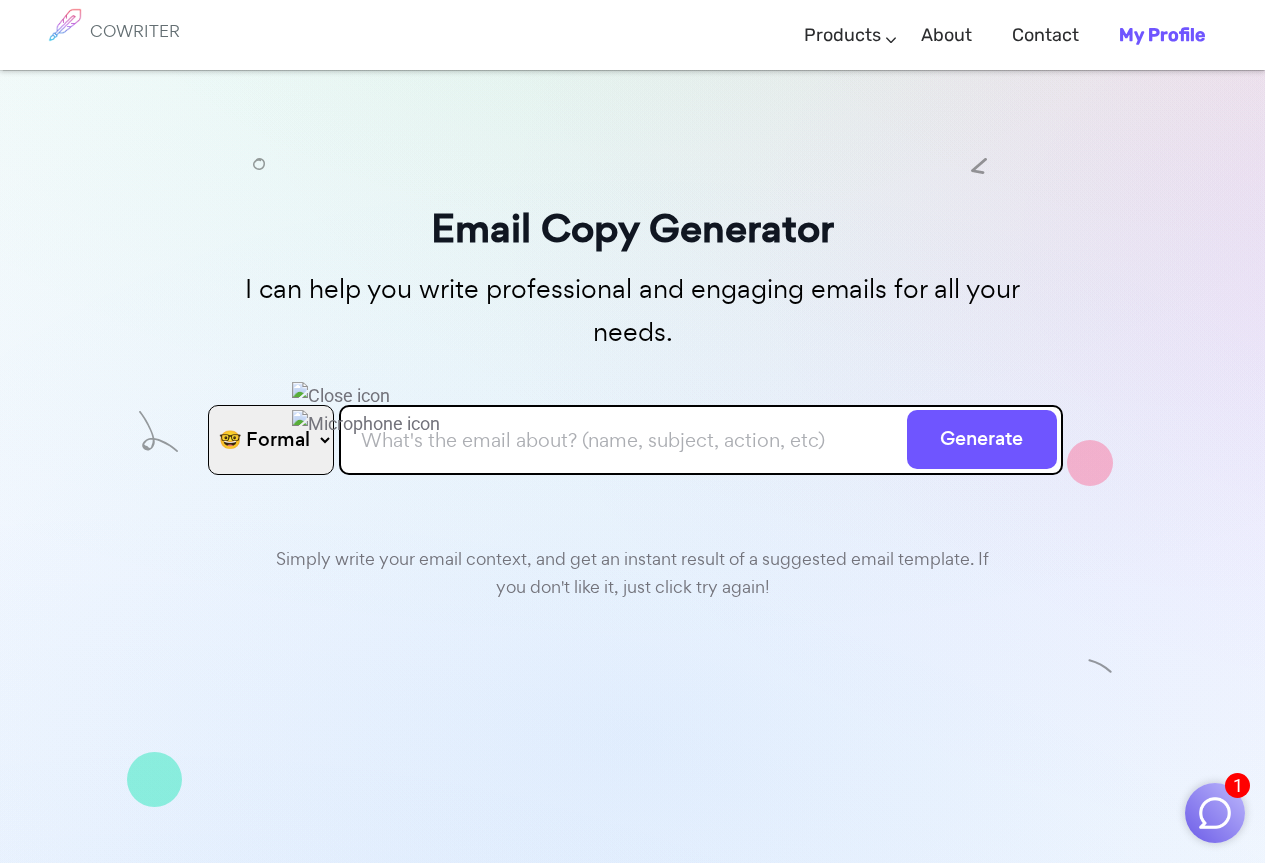 paste on "TDS return not filled for the period of 2025-2026-1Q of Shree Translink india Pvt Ltd & PMPML .due to Non payment. Request you to arrange TDS Payment to avoide late payment and interest." 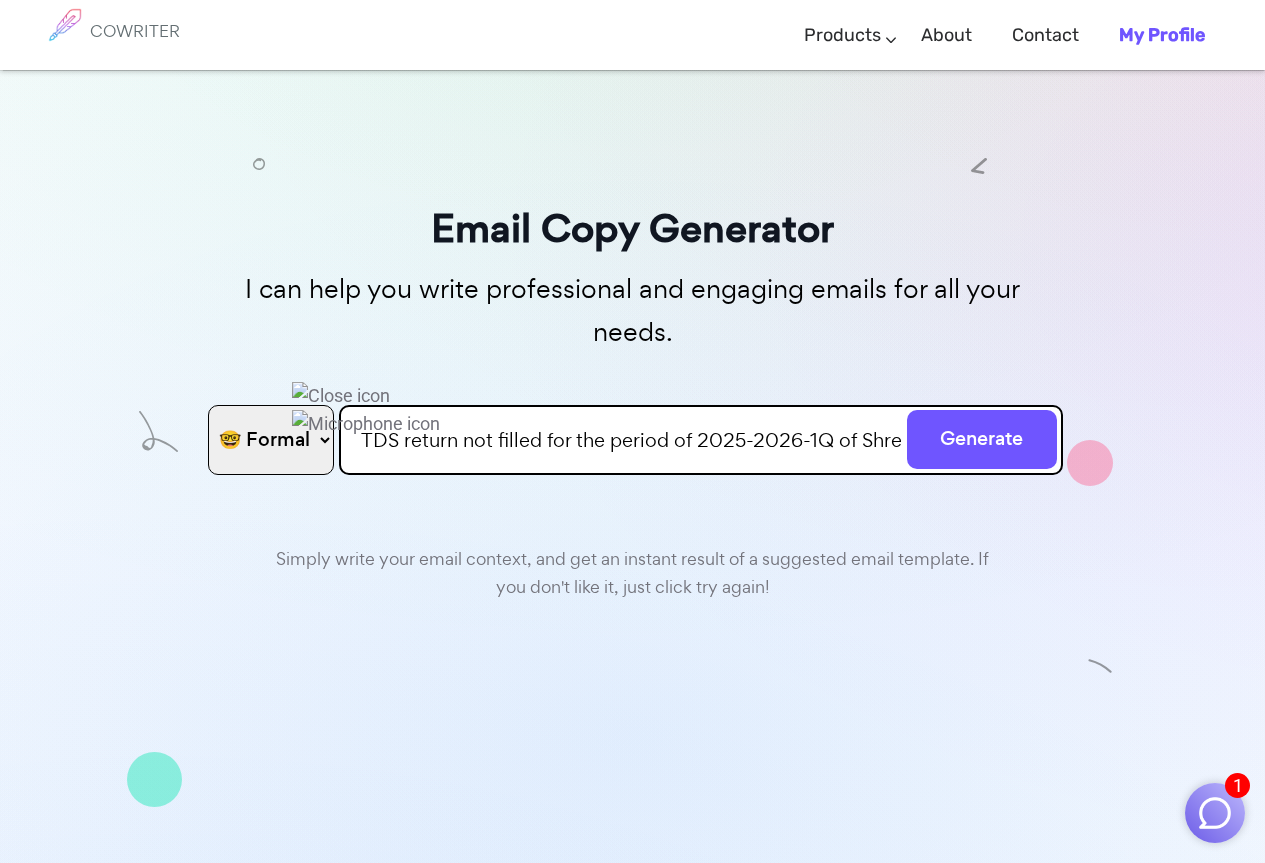 scroll, scrollTop: 0, scrollLeft: 1174, axis: horizontal 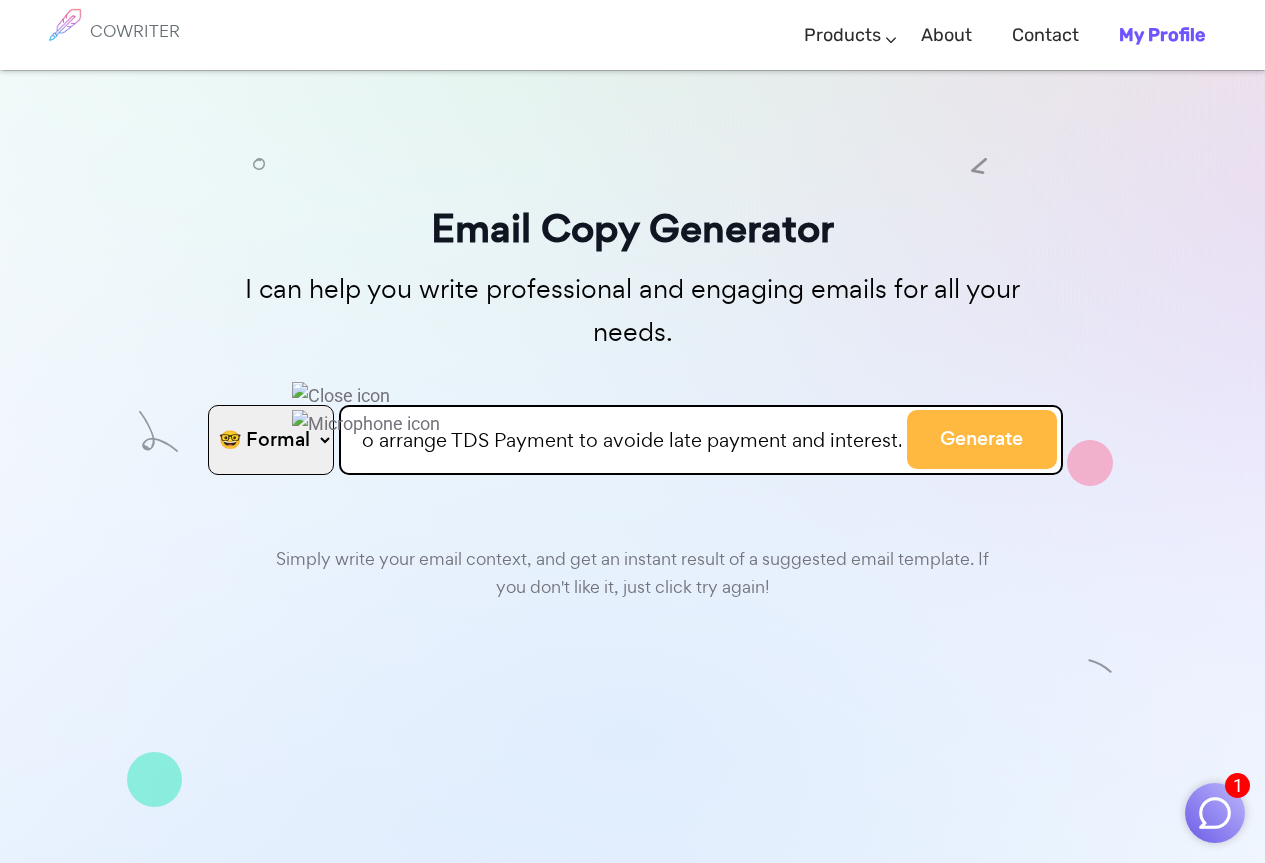 type on "TDS return not filled for the period of 2025-2026-1Q of Shree Translink india Pvt Ltd & PMPML .due to Non payment. Request you to arrange TDS Payment to avoide late payment and interest." 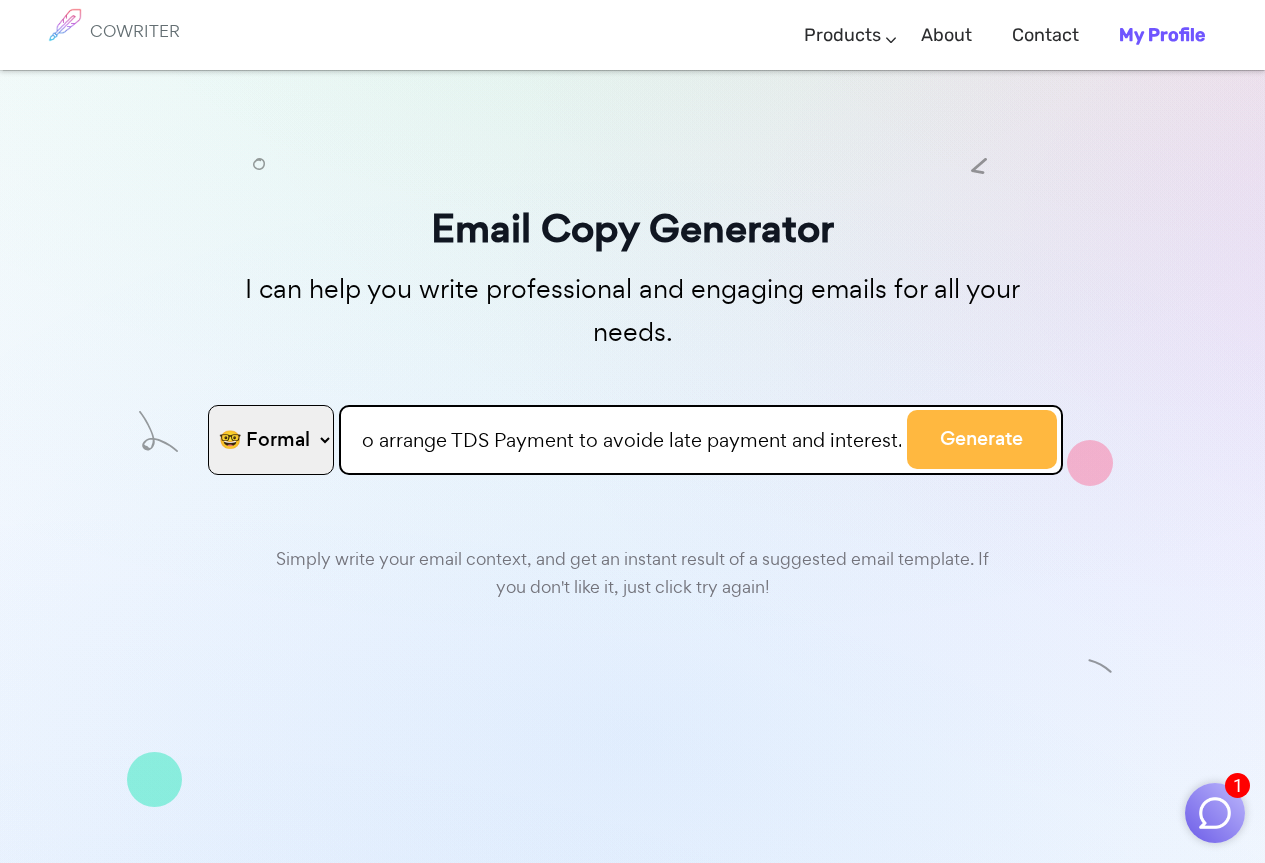 scroll, scrollTop: 0, scrollLeft: 0, axis: both 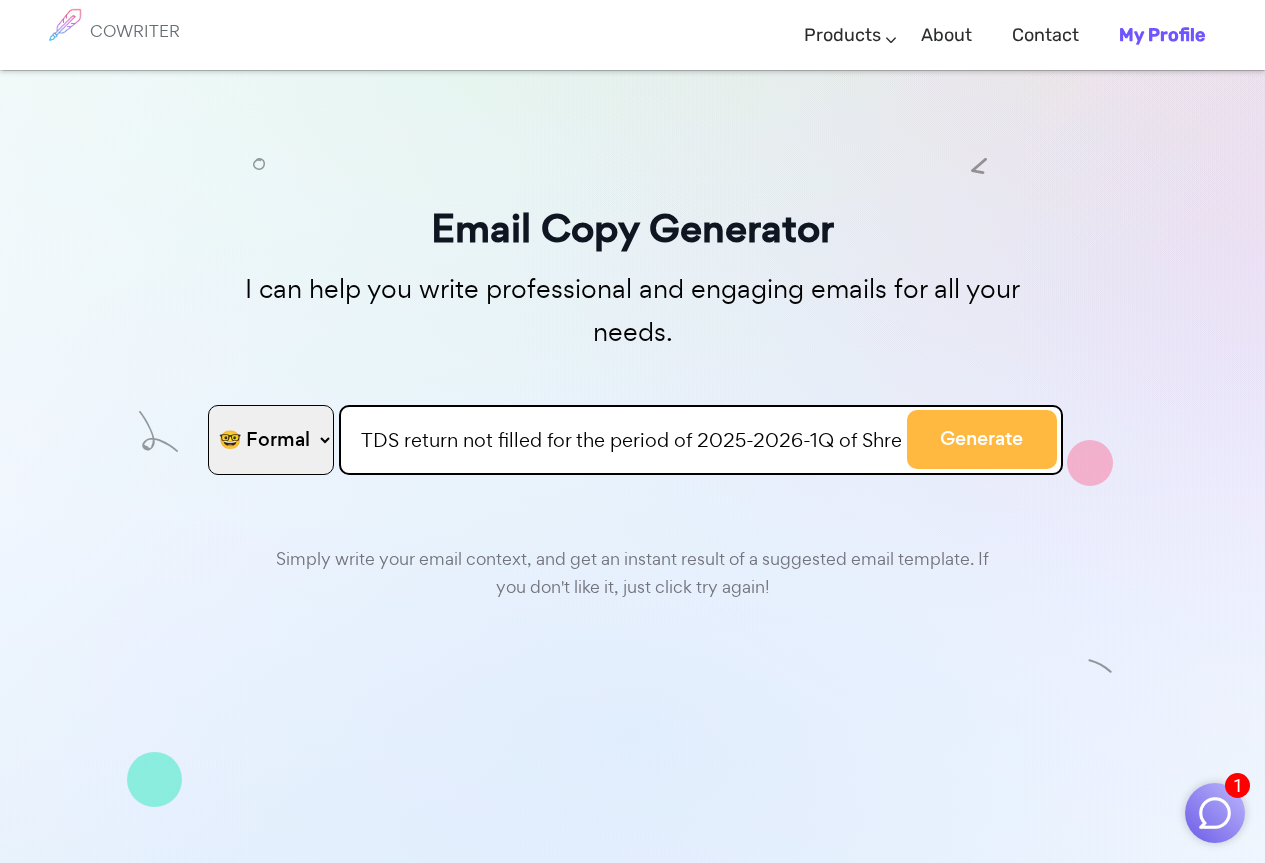 click on "Generate" at bounding box center (982, 439) 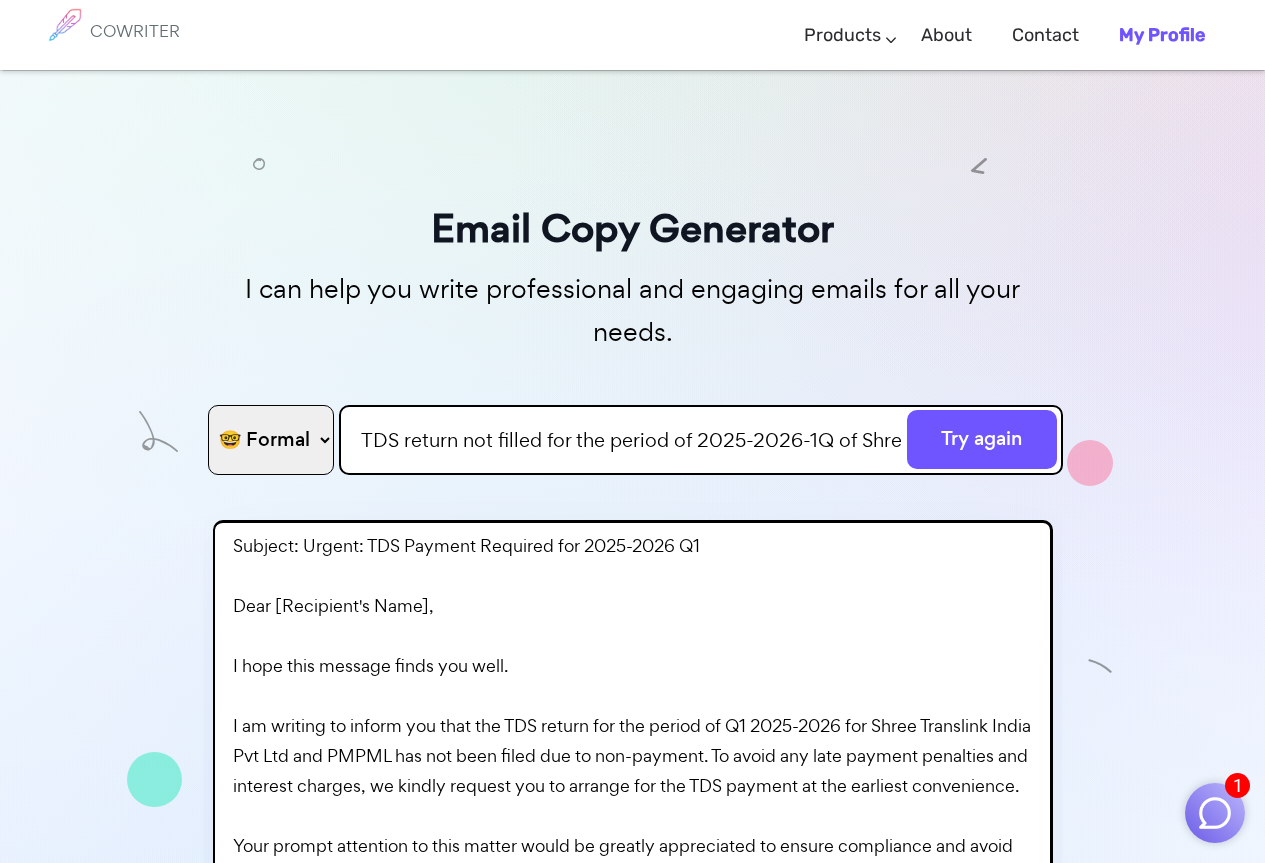 scroll, scrollTop: 138, scrollLeft: 0, axis: vertical 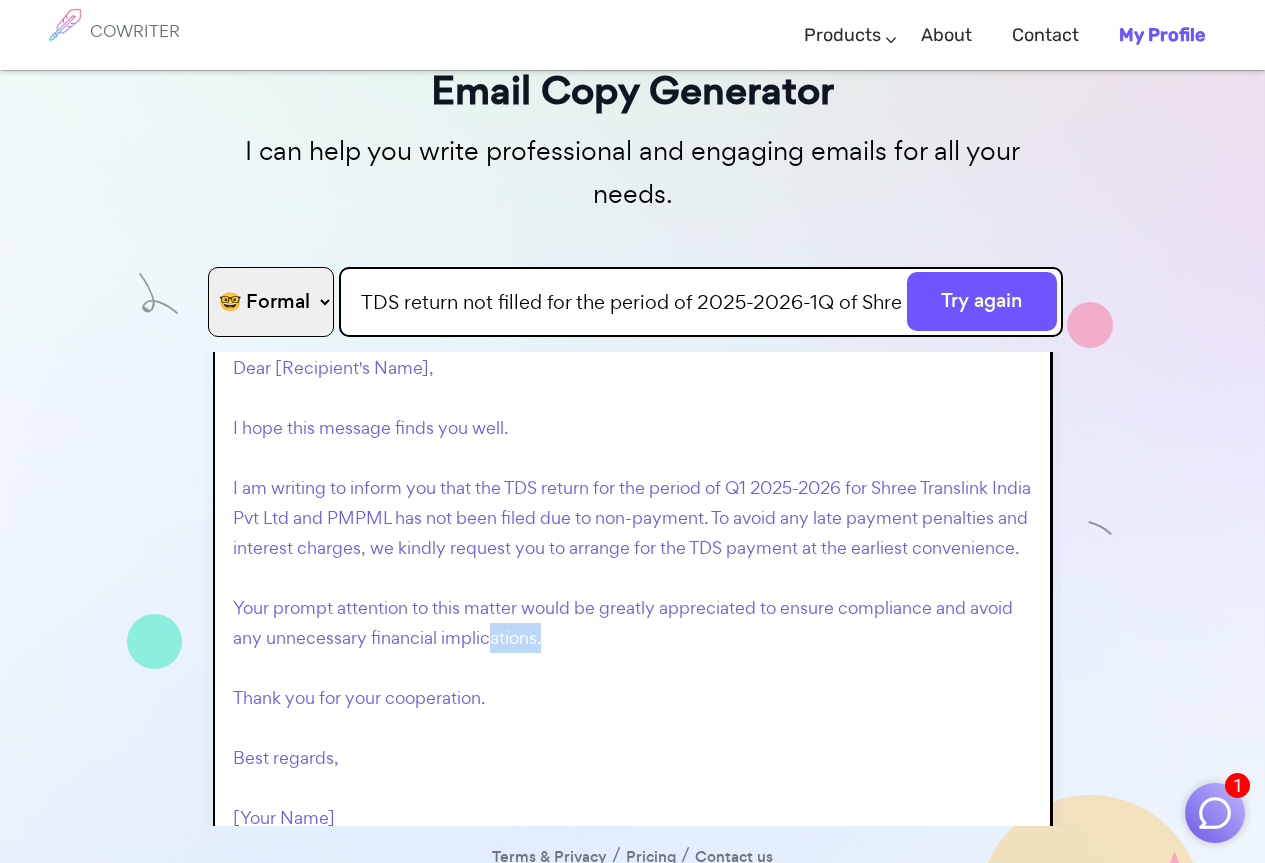 drag, startPoint x: 576, startPoint y: 632, endPoint x: 483, endPoint y: 620, distance: 93.770996 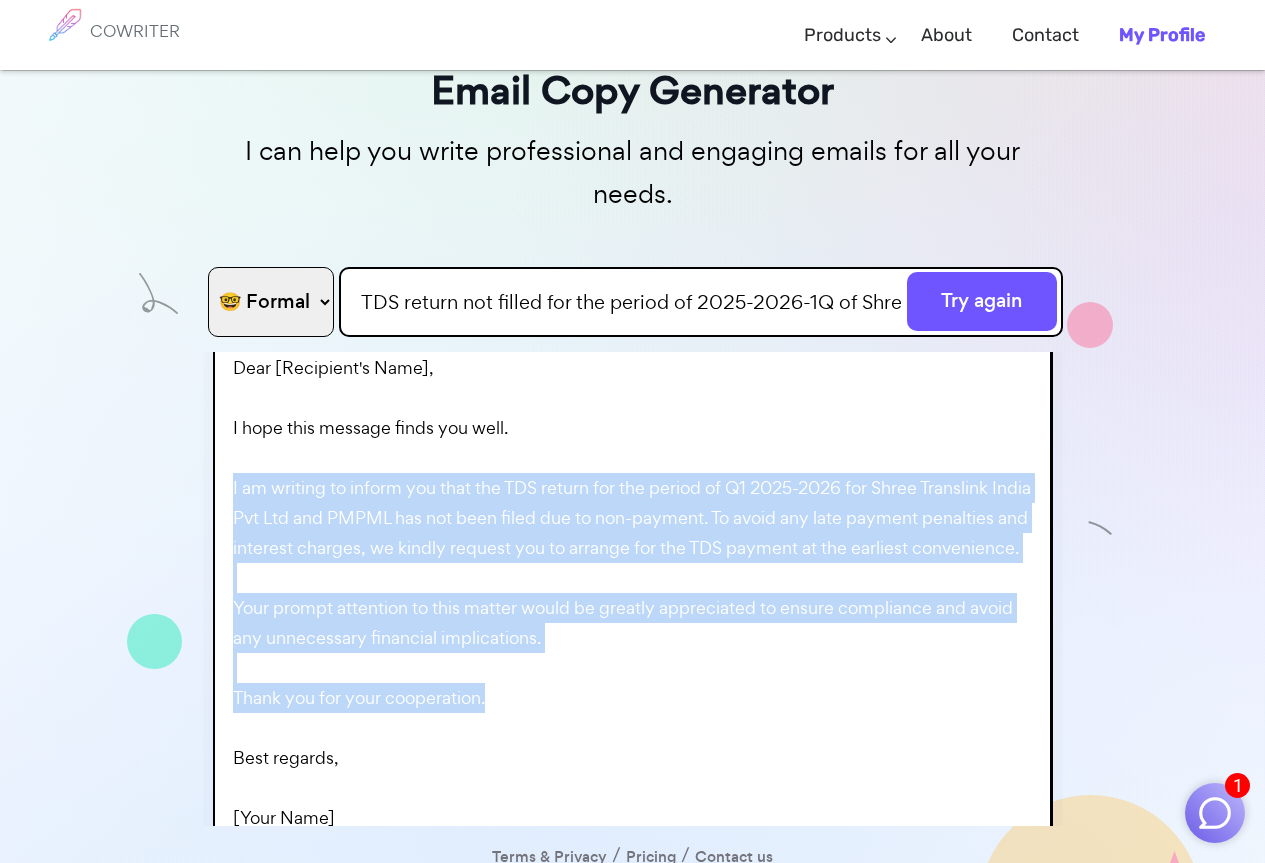 drag, startPoint x: 491, startPoint y: 688, endPoint x: 217, endPoint y: 444, distance: 366.89508 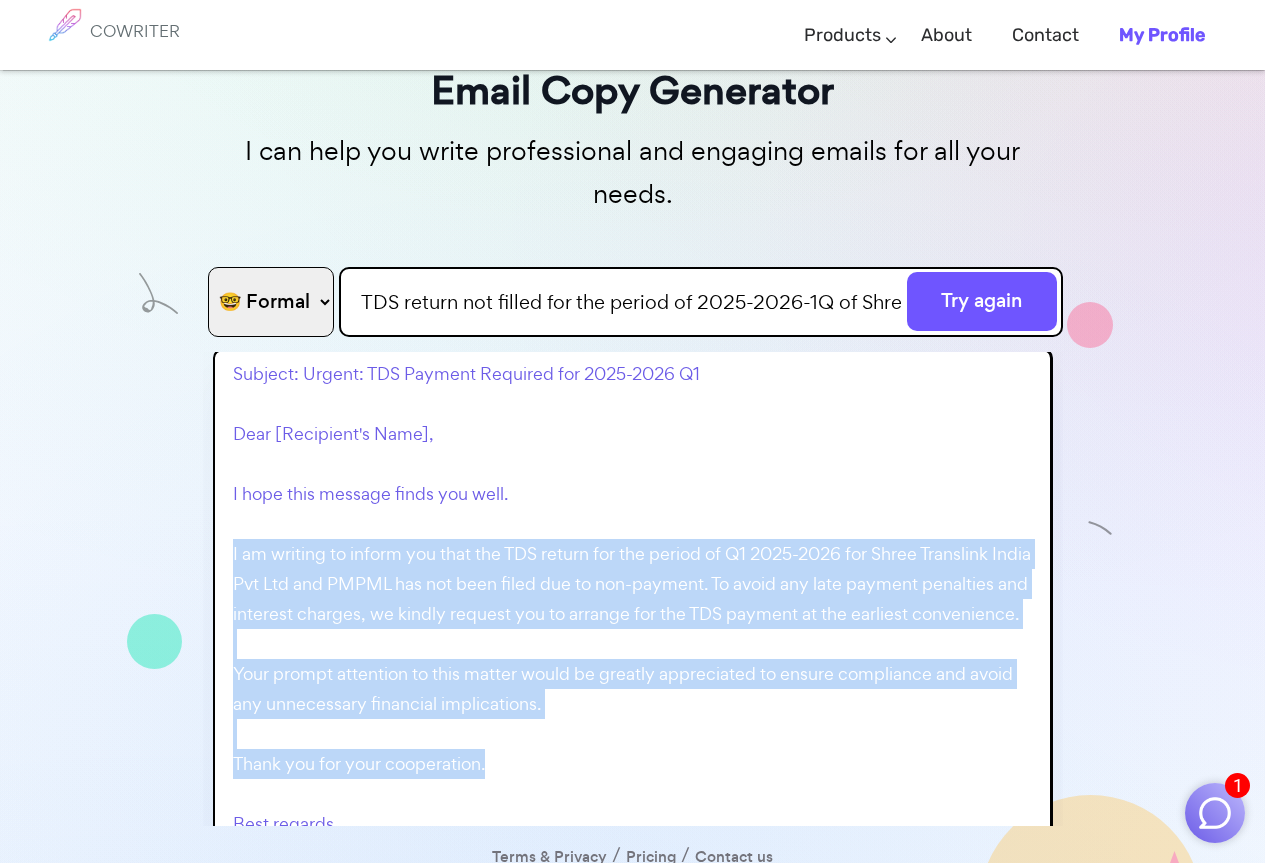 scroll, scrollTop: 0, scrollLeft: 0, axis: both 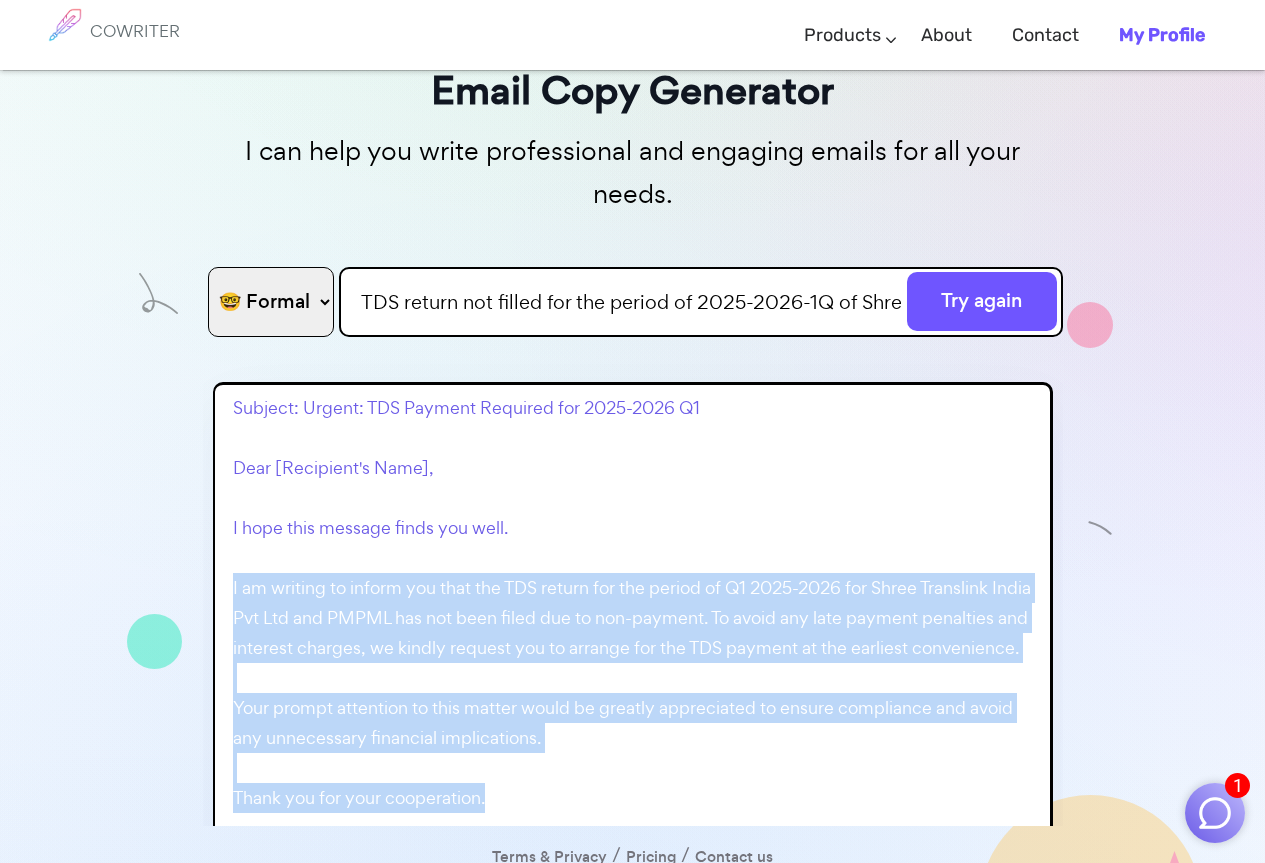 copy on "I am writing to inform you that the TDS return for the period of Q1 2025-2026 for Shree Translink India Pvt Ltd and PMPML has not been filed due to non-payment. To avoid any late payment penalties and interest charges, we kindly request you to arrange for the TDS payment at the earliest convenience.
Your prompt attention to this matter would be greatly appreciated to ensure compliance and avoid any unnecessary financial implications.
Thank you for your cooperation." 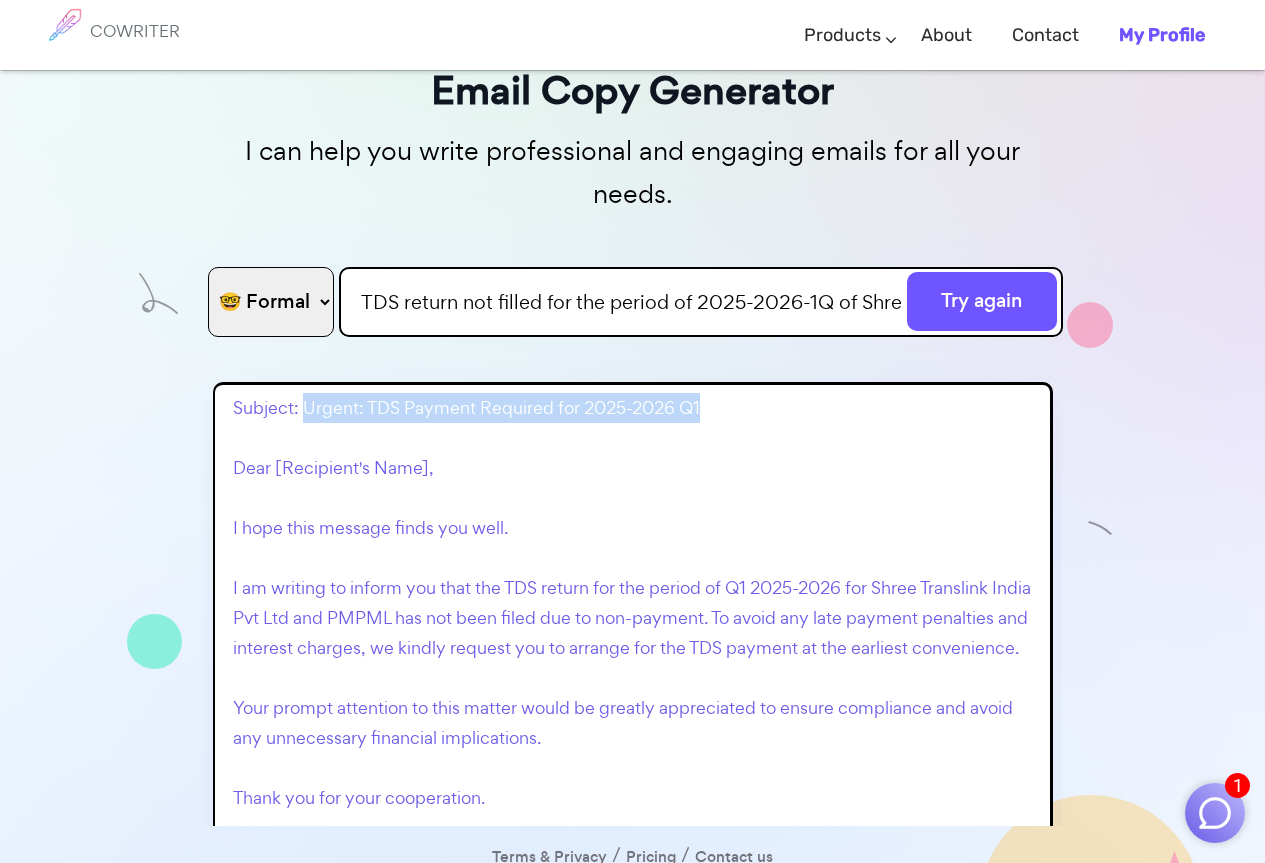 drag, startPoint x: 303, startPoint y: 351, endPoint x: 700, endPoint y: 358, distance: 397.0617 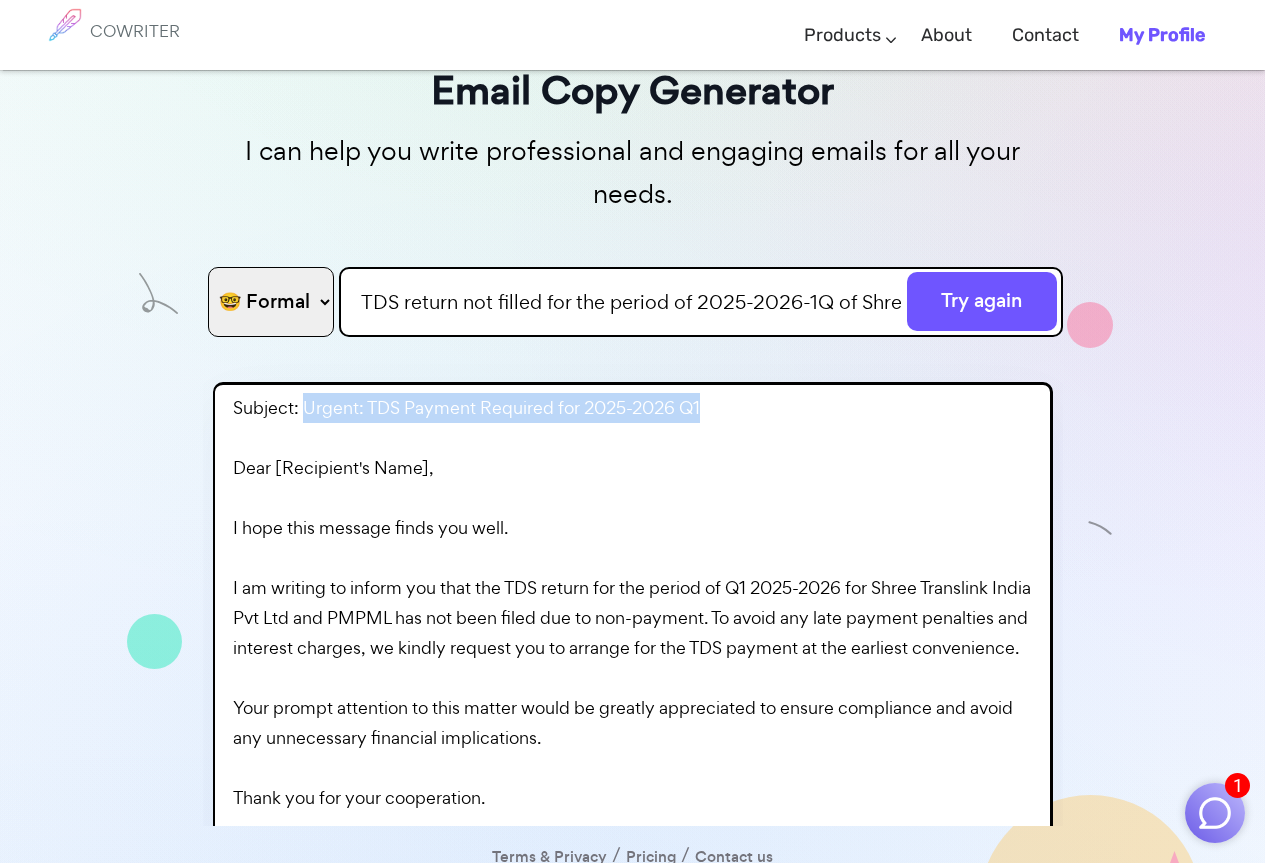 click on "🤓 Formal 😊 Friendly 😂 Funny 🥹 Emotional 😊 Sweet 🥸 Bold" at bounding box center [271, 302] 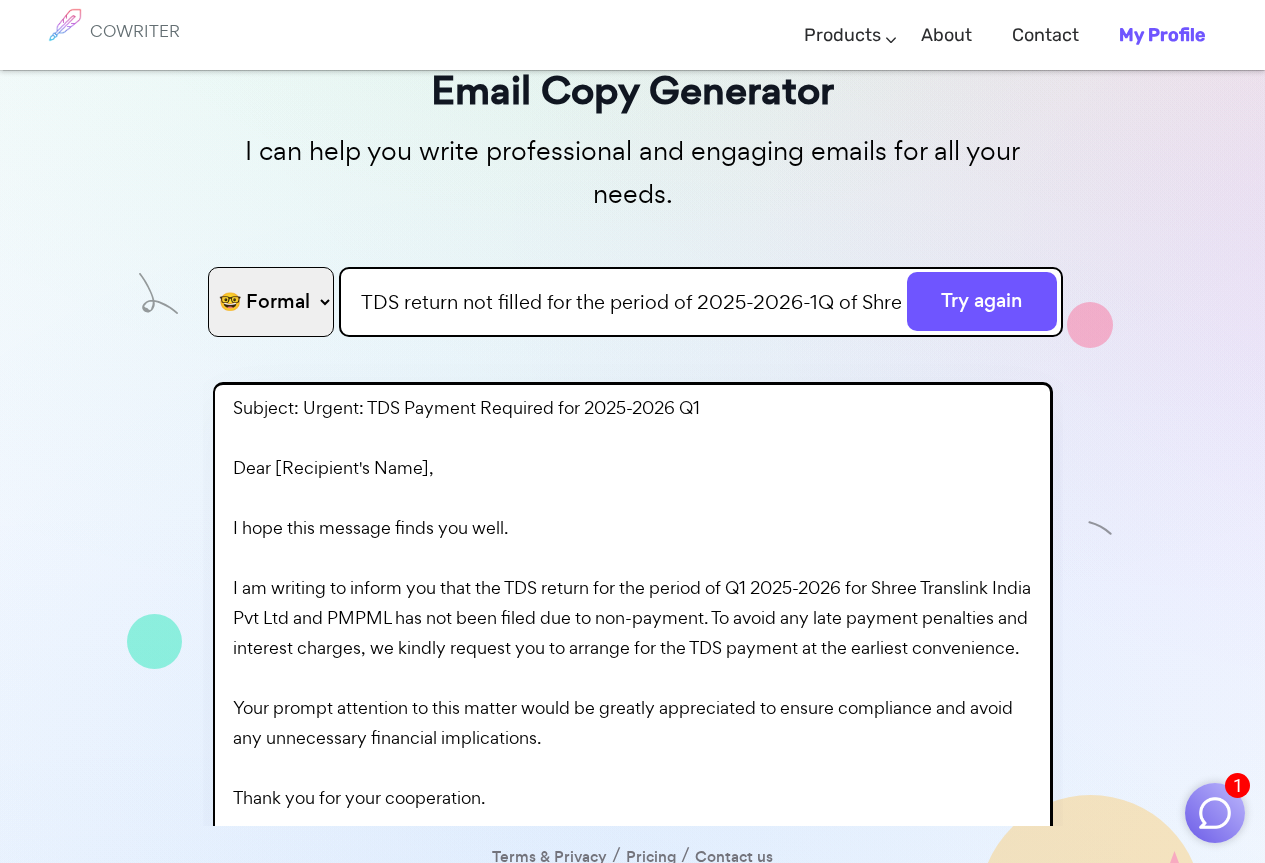 click on "Email Copy Generator I can help you write professional and engaging emails for all your needs. 🤓 Formal 😊 Friendly 😂 Funny 🥹 Emotional 😊 Sweet 🥸 Bold TDS return not filled for the period of 2025-2026-1Q of Shree Translink india Pvt Ltd & PMPML .due to Non payment. Request you to arrange TDS Payment to avoide late payment and interest. Try again Terms & Privacy / Pricing / Contact us © 2025 Cowriter. Made with ♥ by writers." at bounding box center (632, 419) 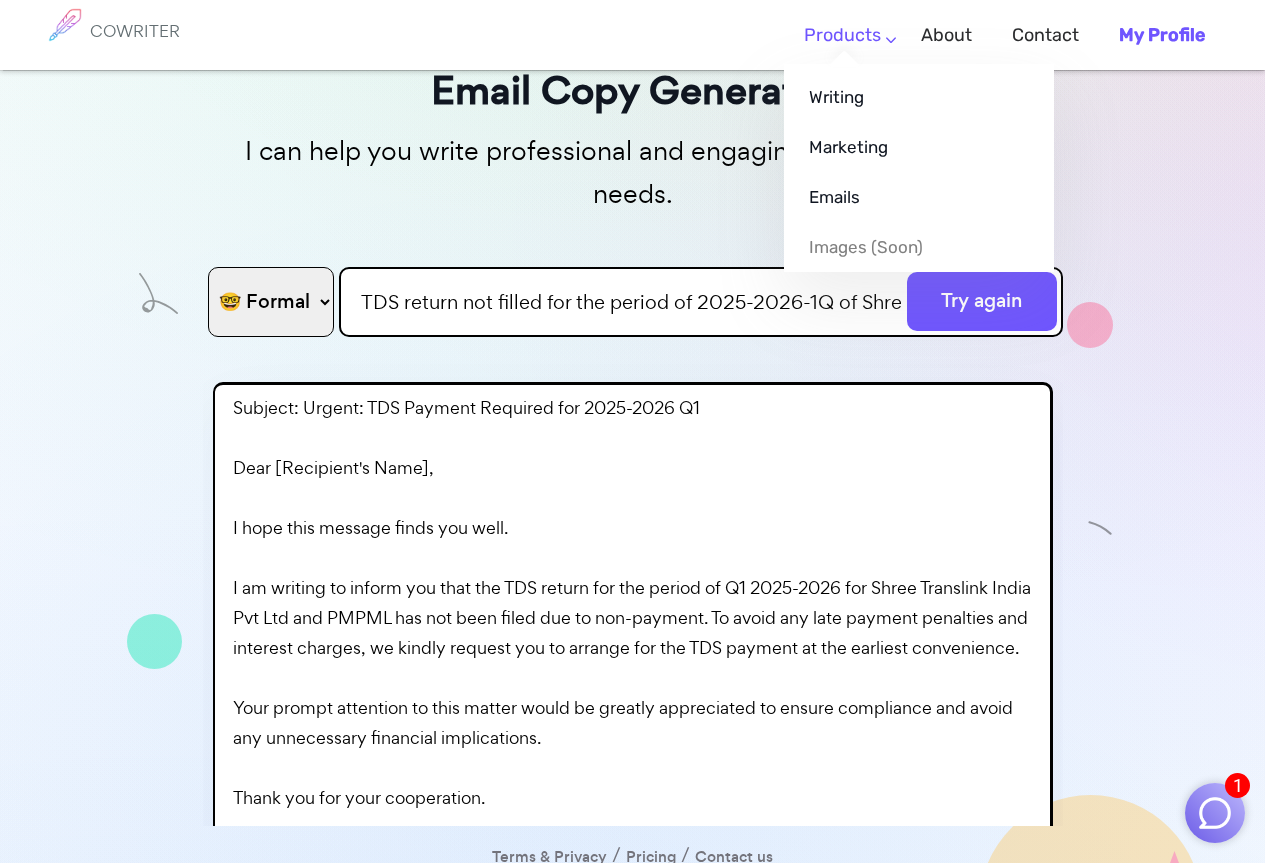 click on "Products" at bounding box center [842, 35] 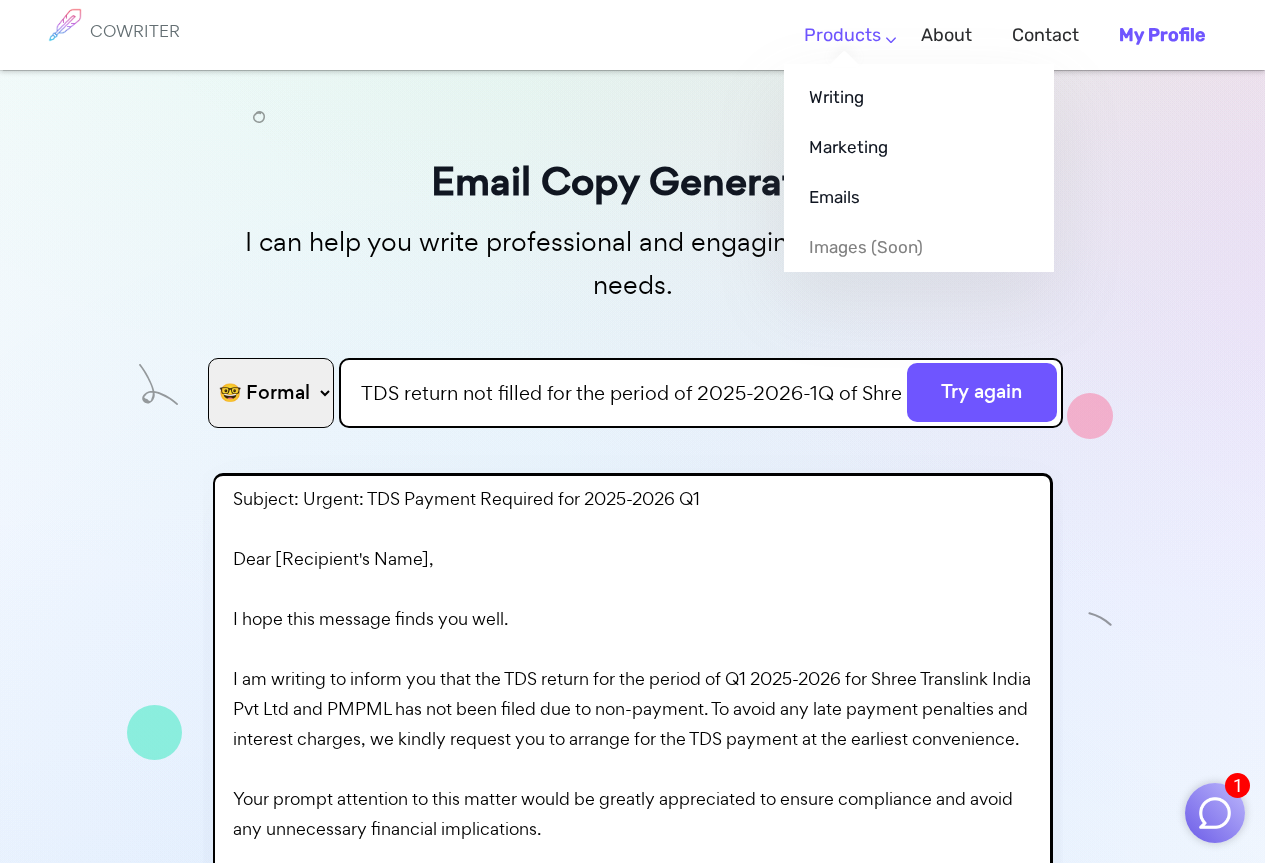 scroll, scrollTop: 0, scrollLeft: 0, axis: both 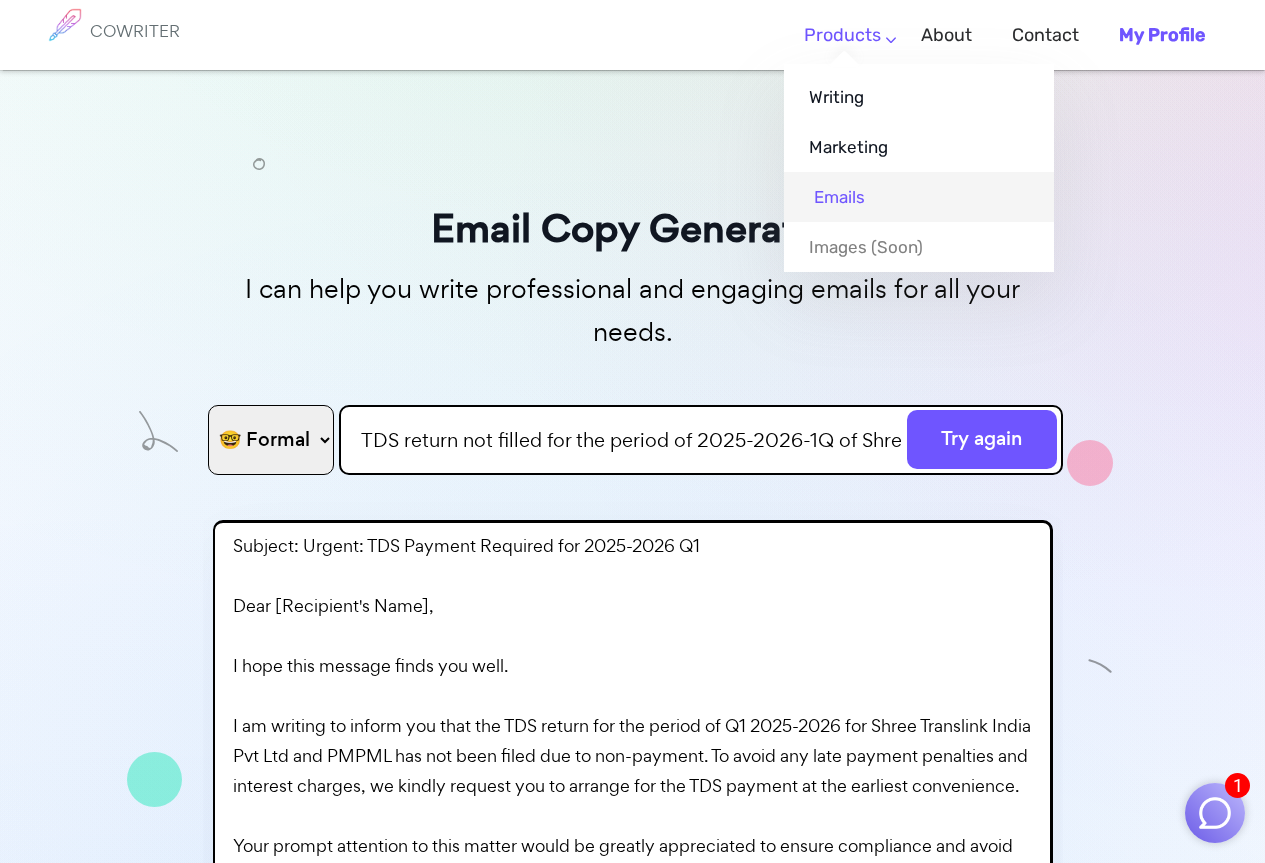 click on "Emails" at bounding box center [919, 197] 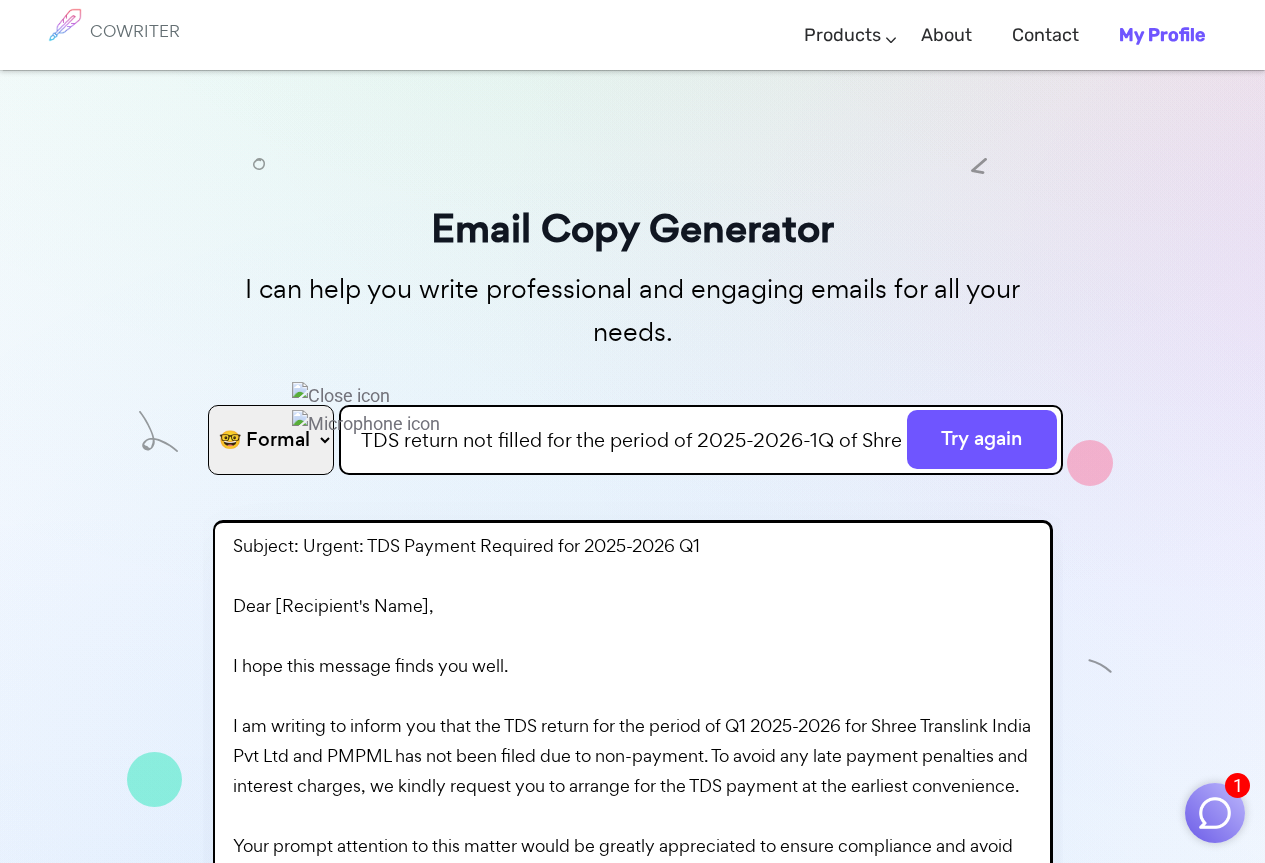 scroll, scrollTop: 0, scrollLeft: 1174, axis: horizontal 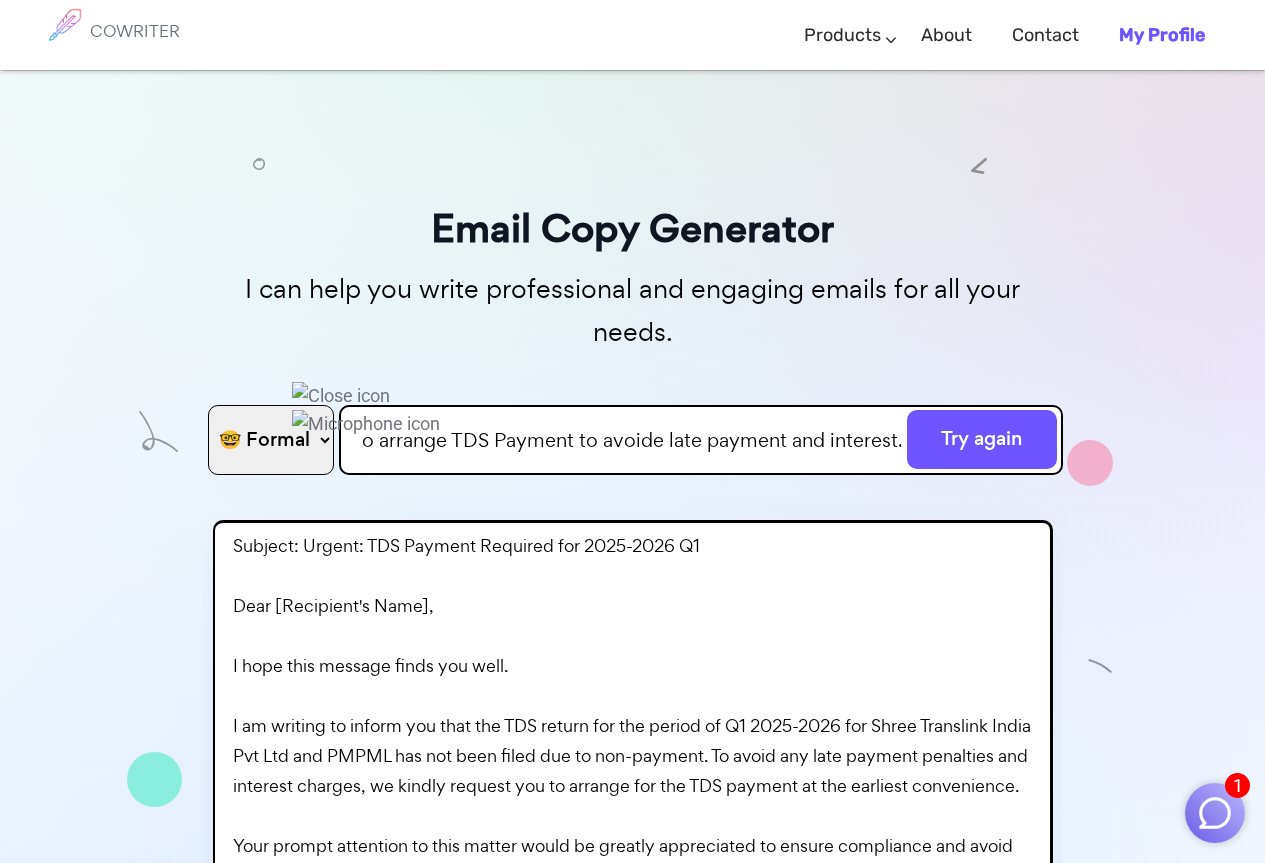 drag, startPoint x: 354, startPoint y: 405, endPoint x: 1279, endPoint y: 397, distance: 925.0346 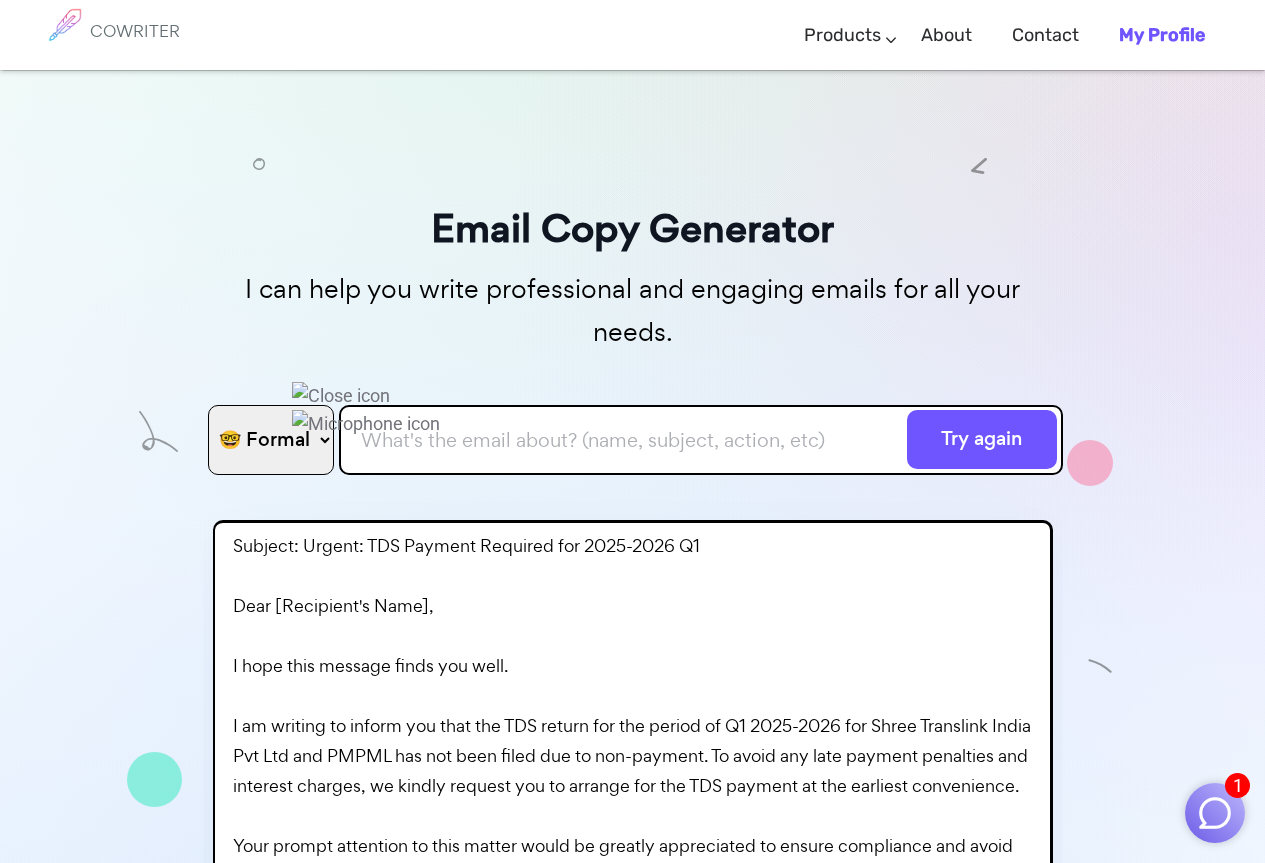 scroll, scrollTop: 0, scrollLeft: 0, axis: both 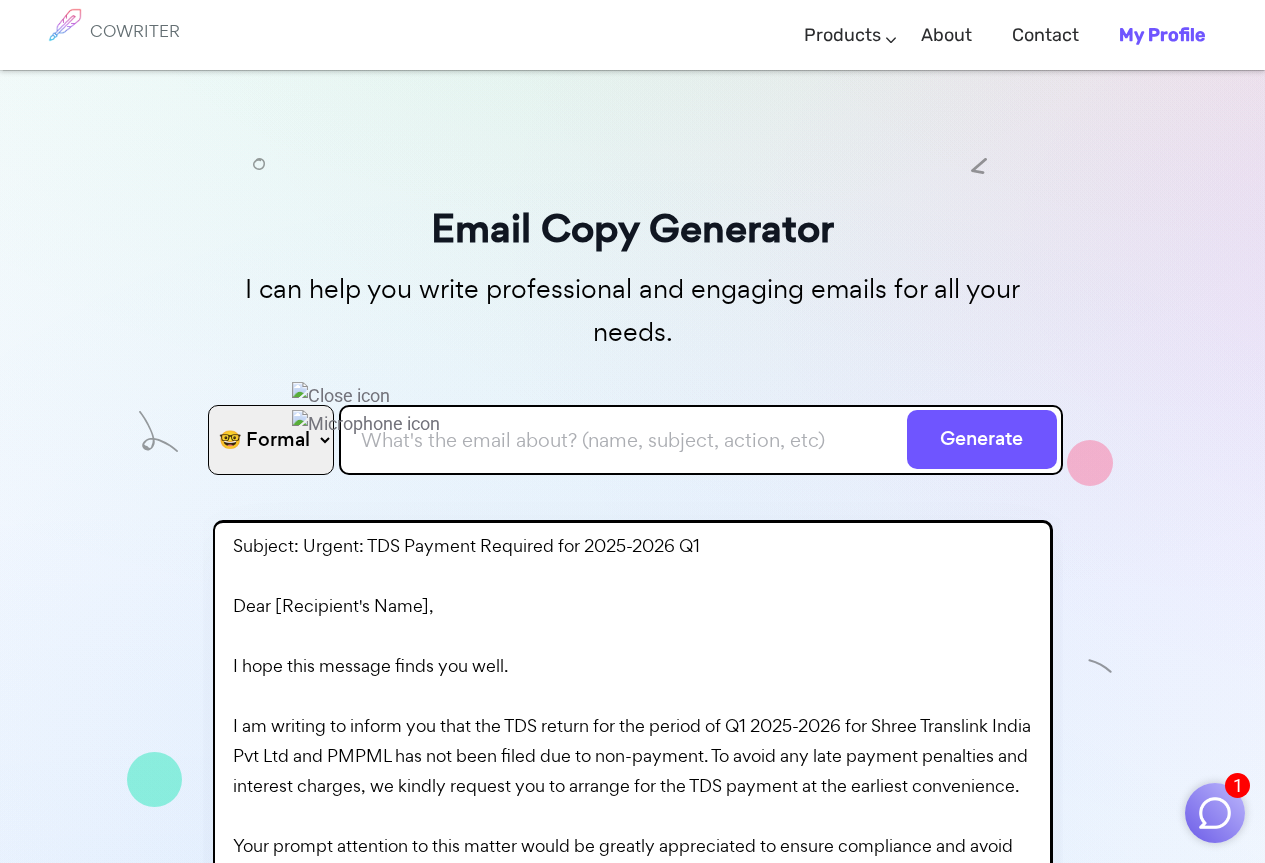 paste on "This is regarding about [FULL_NAME] Pan and Aadhar are not linked. Request you to confrim deductee pan and aadhar are linked before 30th Sept to avoid Short Deduction Charges and other" 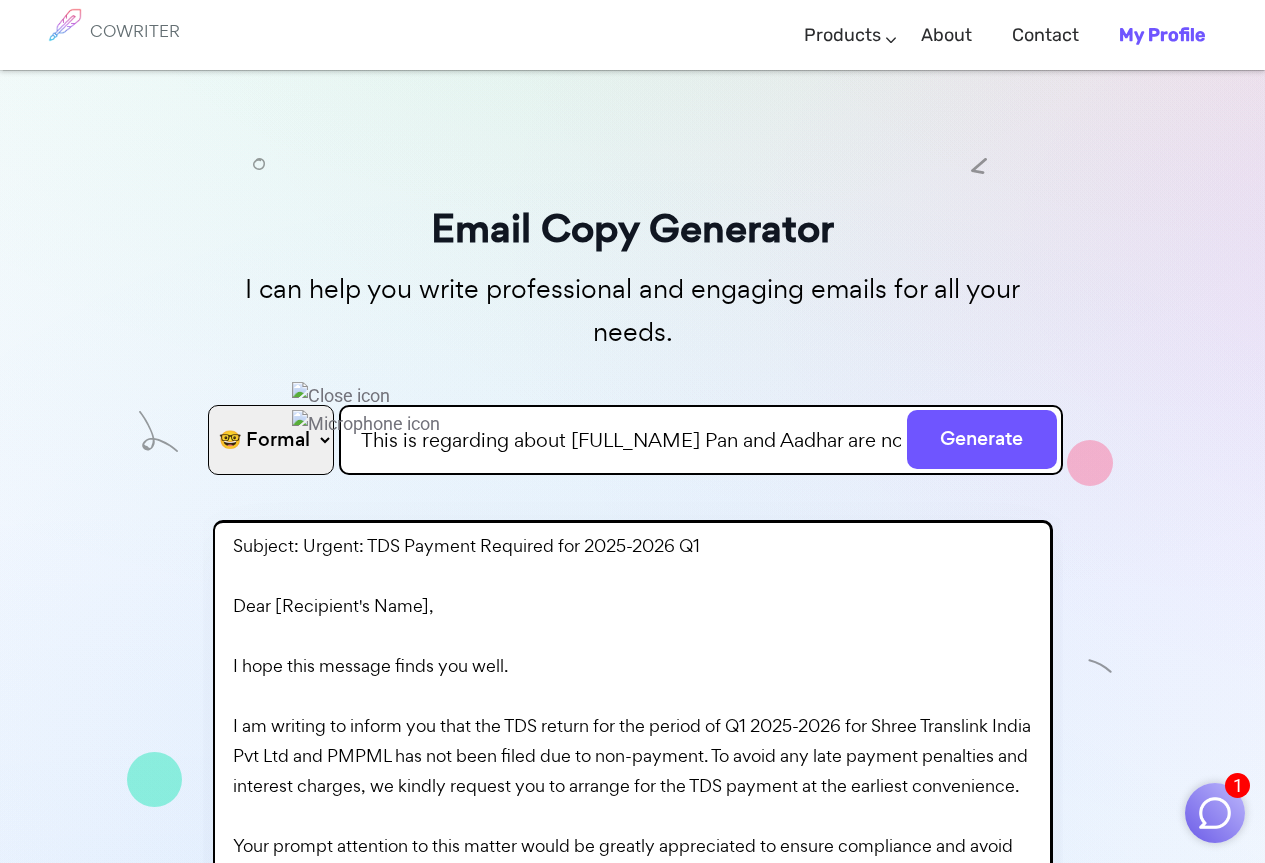 scroll, scrollTop: 0, scrollLeft: 1406, axis: horizontal 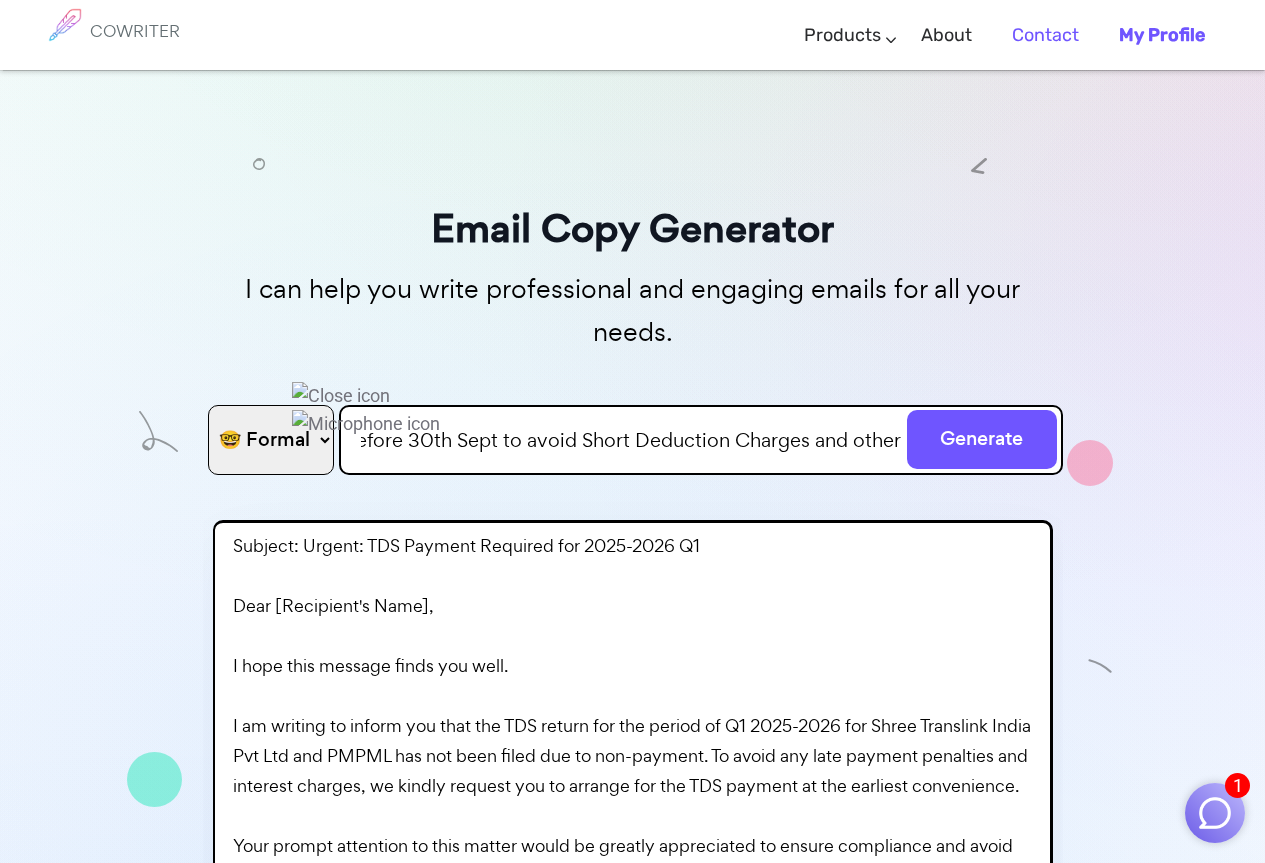 type on "This is regarding about [FULL_NAME] Pan and Aadhar are not linked. Request you to confrim deductee pan and aadhar are linked before 30th Sept to avoid Short Deduction Charges and other" 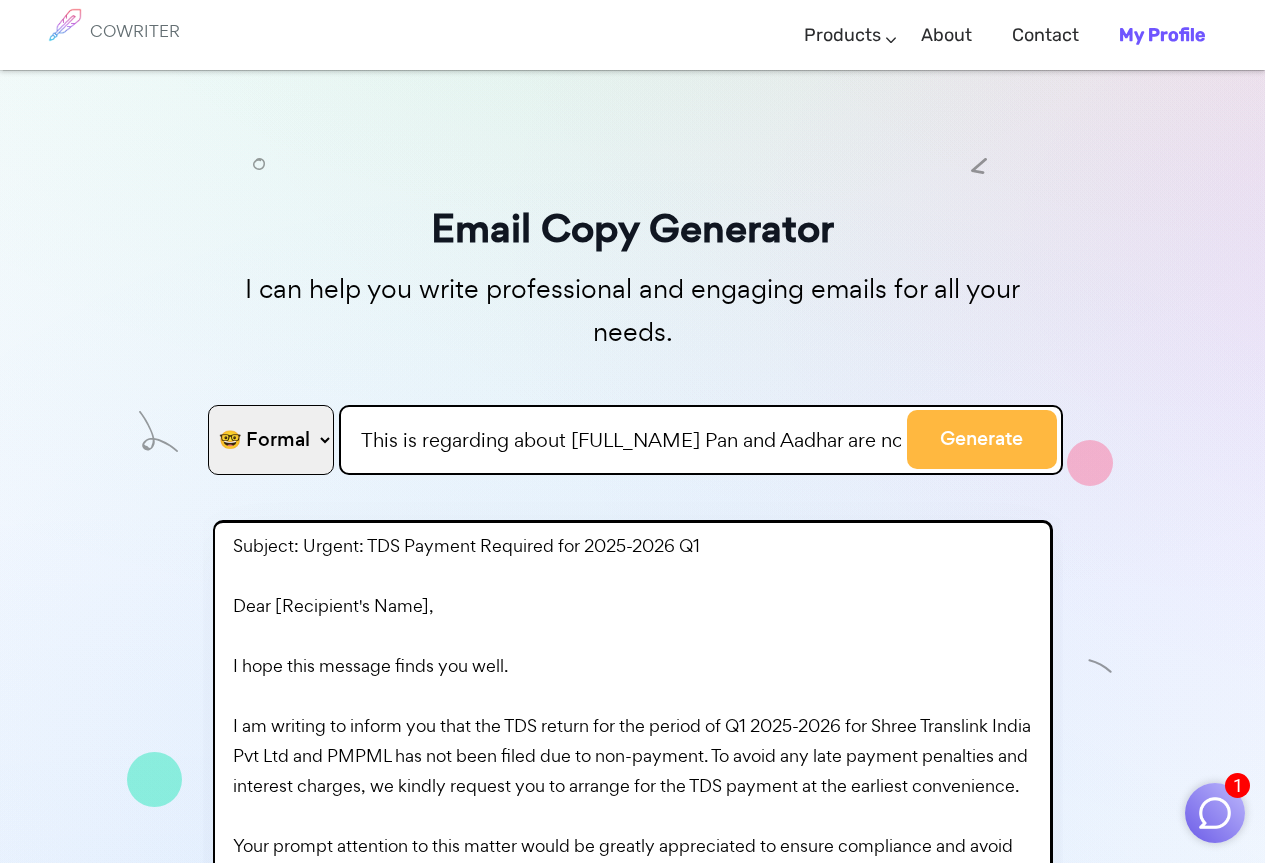 click on "Generate" at bounding box center [982, 439] 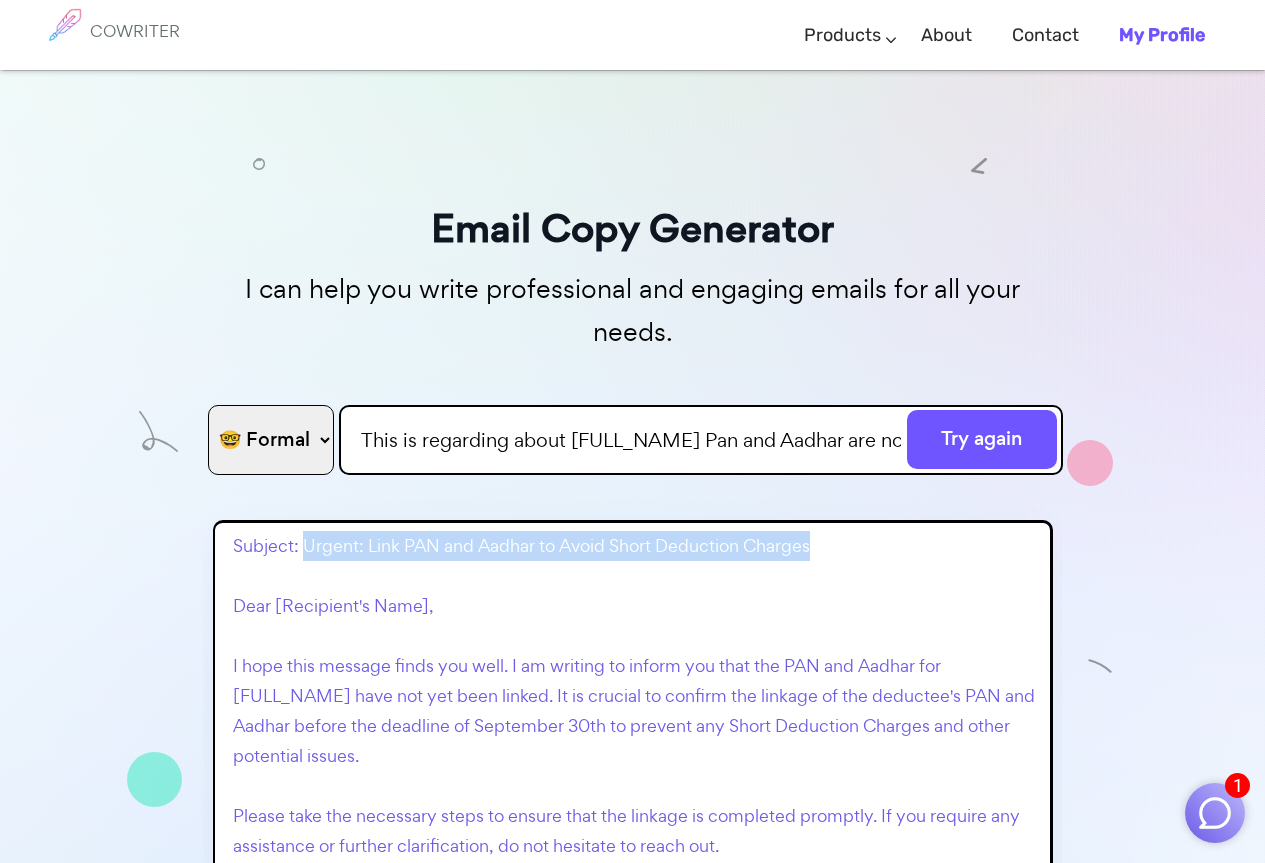 drag, startPoint x: 302, startPoint y: 508, endPoint x: 814, endPoint y: 509, distance: 512.001 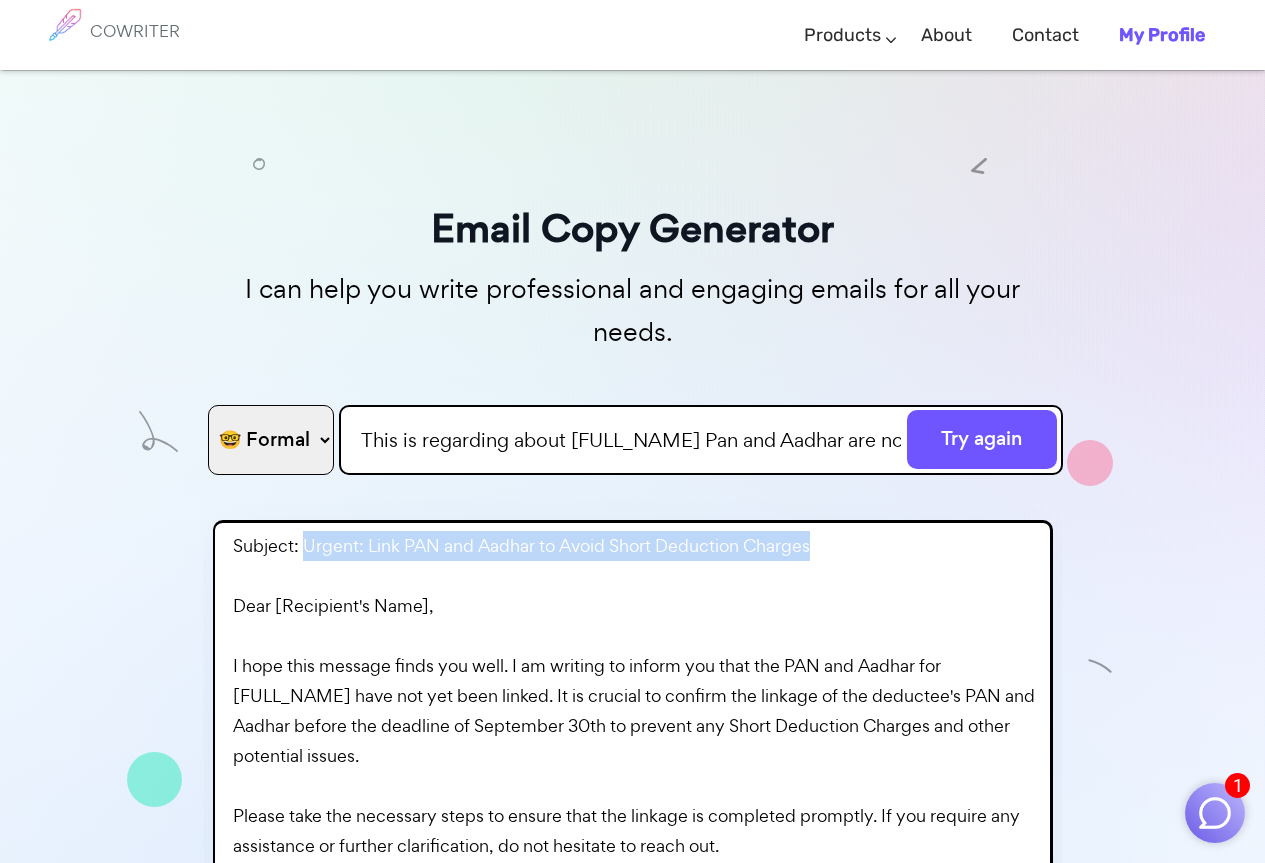 copy on "Urgent: Link PAN and Aadhar to Avoid Short Deduction Charges" 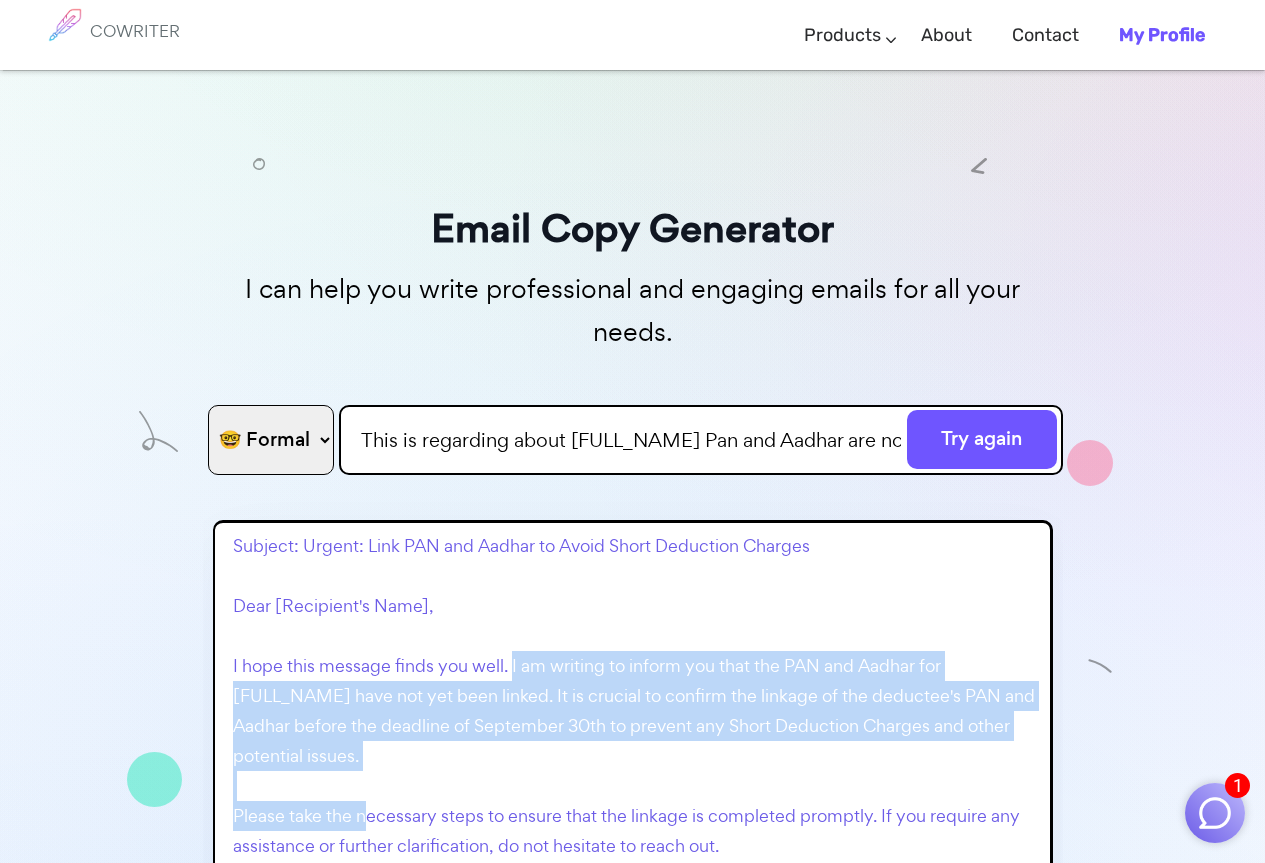 drag, startPoint x: 512, startPoint y: 622, endPoint x: 634, endPoint y: 752, distance: 178.28067 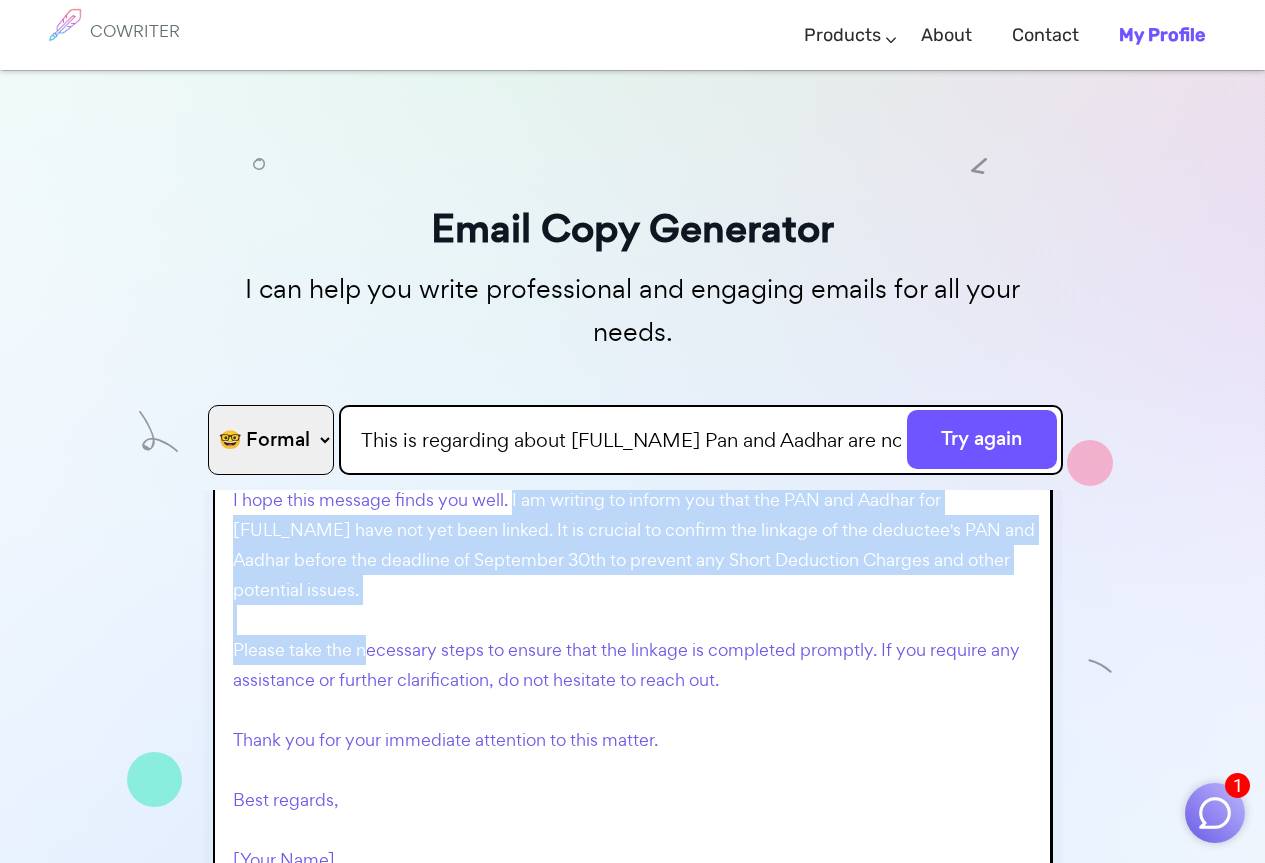 scroll, scrollTop: 168, scrollLeft: 0, axis: vertical 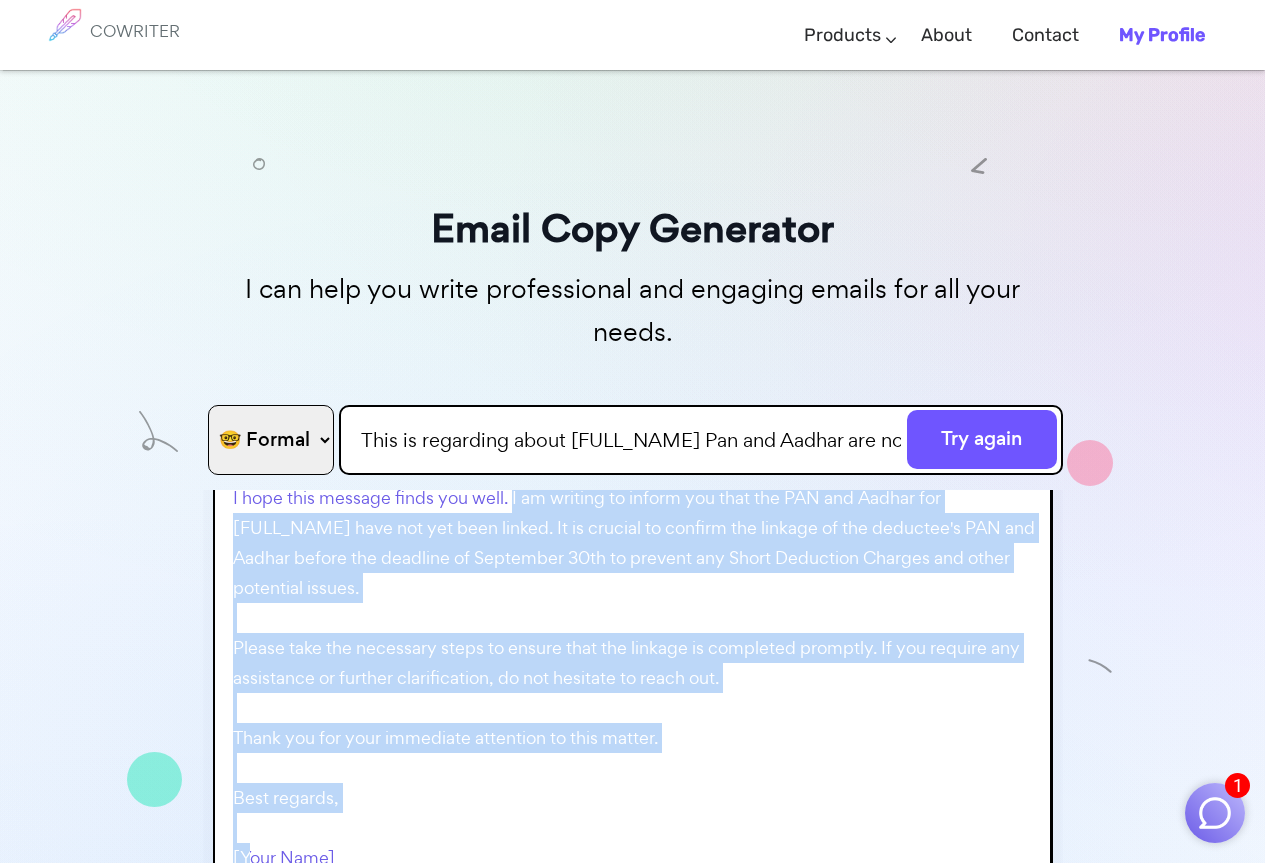 copy on "I am writing to inform you that the PAN and Aadhar for [FULL_NAME] have not yet been linked. It is crucial to confirm the linkage of the deductee's PAN and Aadhar before the deadline of September 30th to prevent any Short Deduction Charges and other potential issues.
Please take the necessary steps to ensure that the linkage is completed promptly. If you require any assistance or further clarification, do not hesitate to reach out.
Thank you for your immediate attention to this matter." 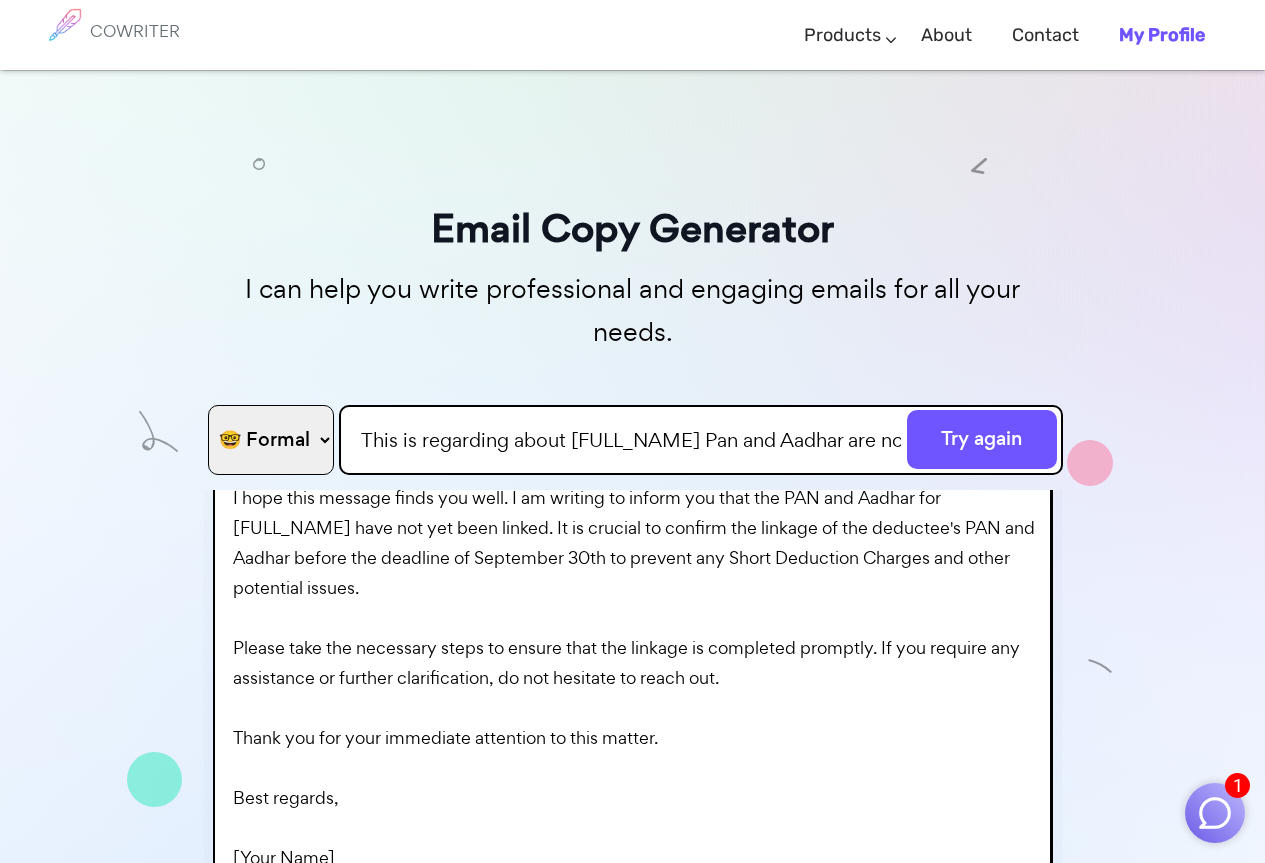 click on "Email Copy Generator I can help you write professional and engaging emails for all your needs. 🤓 Formal 😊 Friendly 😂 Funny 🥹 Emotional 😊 Sweet 🥸 Bold This is regarding about [FULL_NAME] Pan and Aadhar are not linked. Request you to confrim deductee pan and aadhar are linked before 30th Sept to avoid Short Deduction Charges and other Try again Terms & Privacy / Pricing / Contact us © 2025 Cowriter. Made with ♥ by writers." at bounding box center [632, 557] 